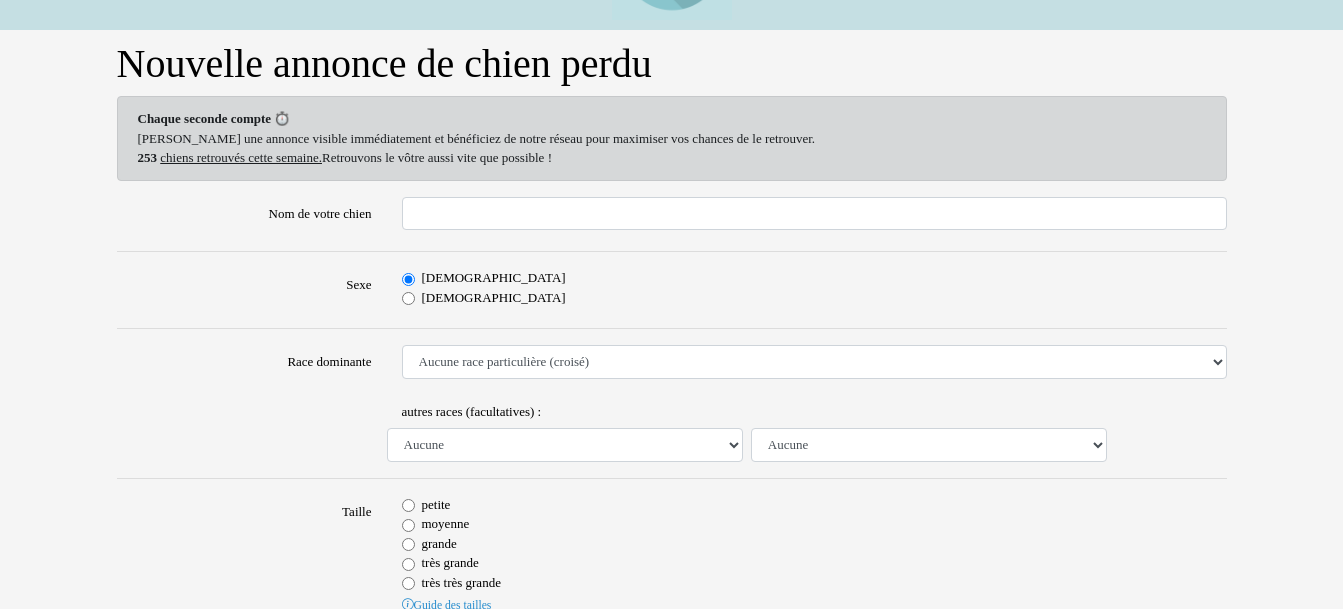 scroll, scrollTop: 200, scrollLeft: 0, axis: vertical 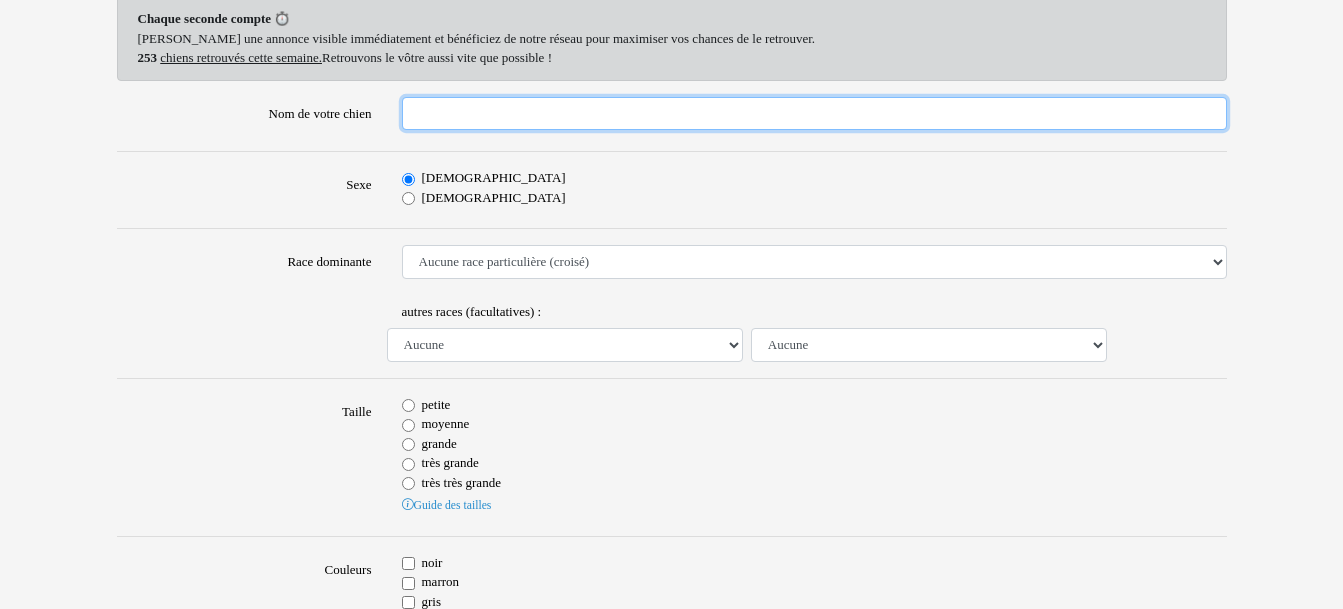 click on "Nom de votre chien" at bounding box center [814, 114] 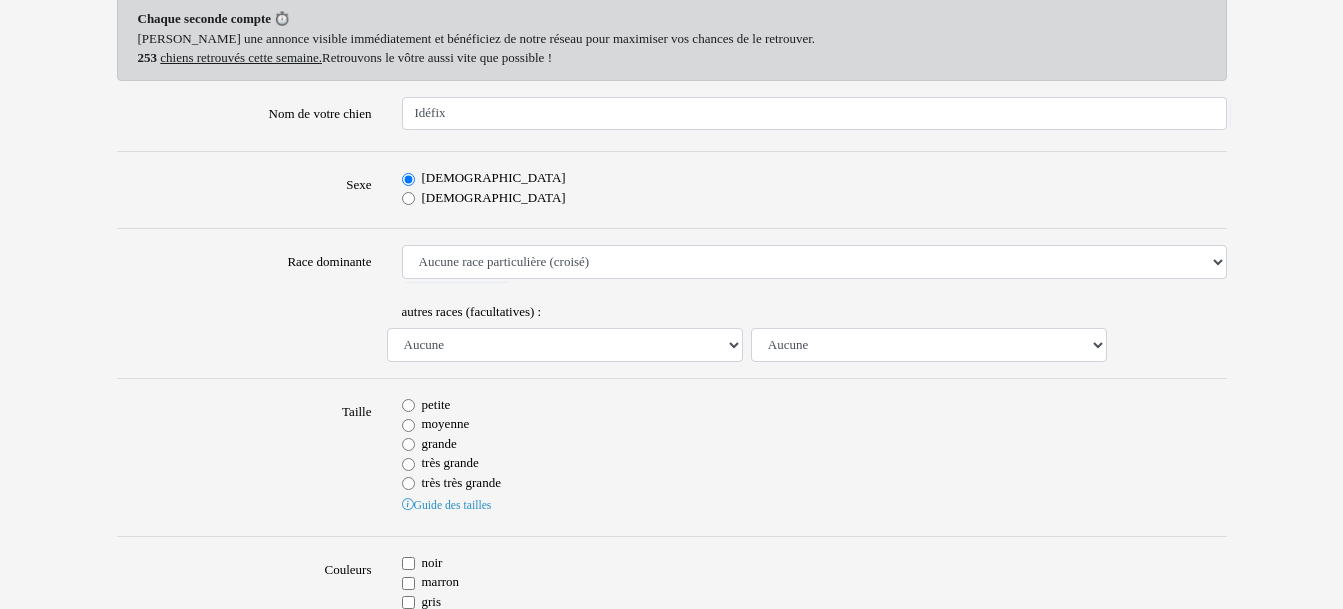 select on "75" 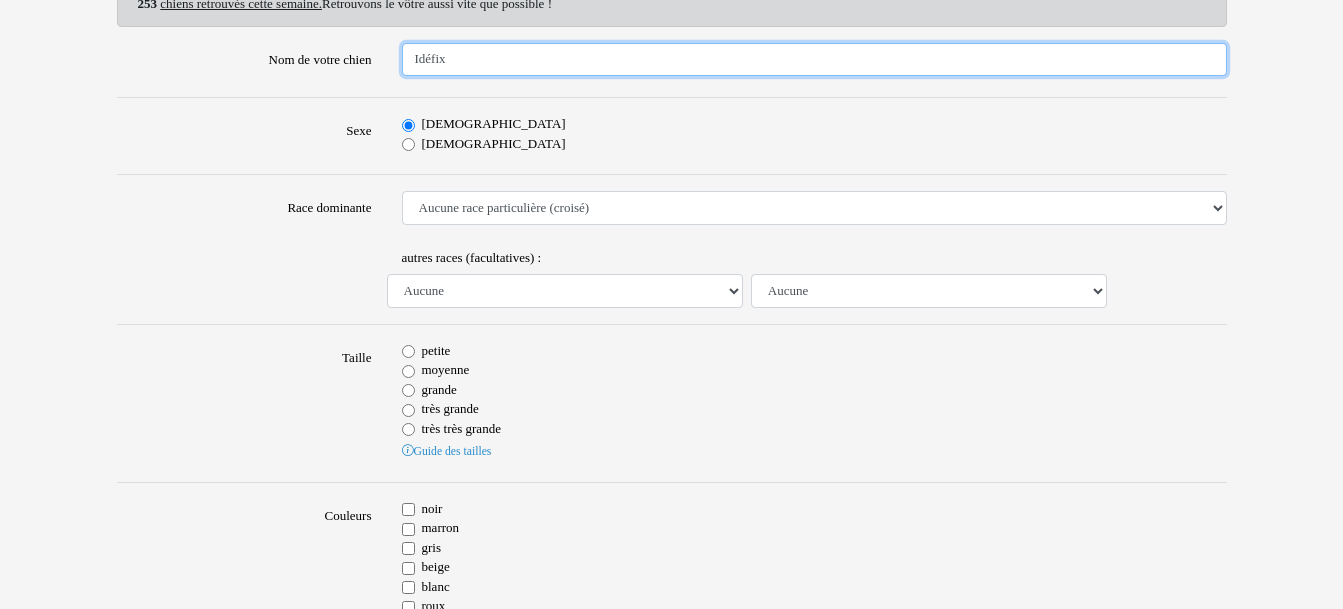 scroll, scrollTop: 300, scrollLeft: 0, axis: vertical 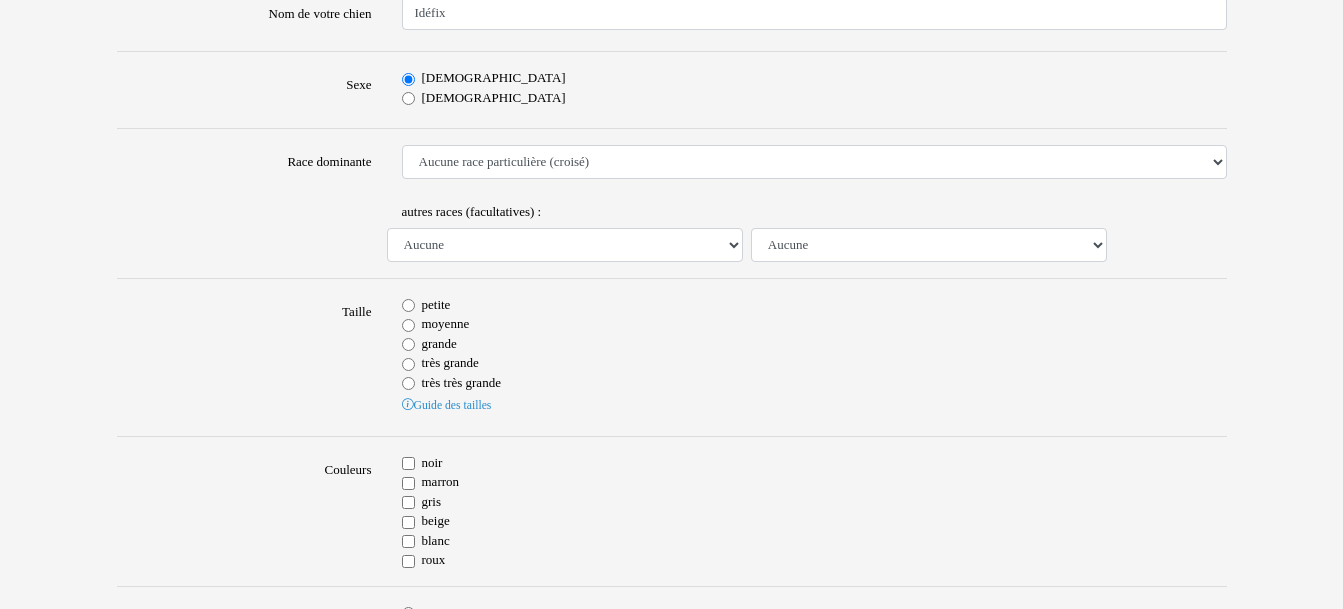 click on "petite" at bounding box center (408, 305) 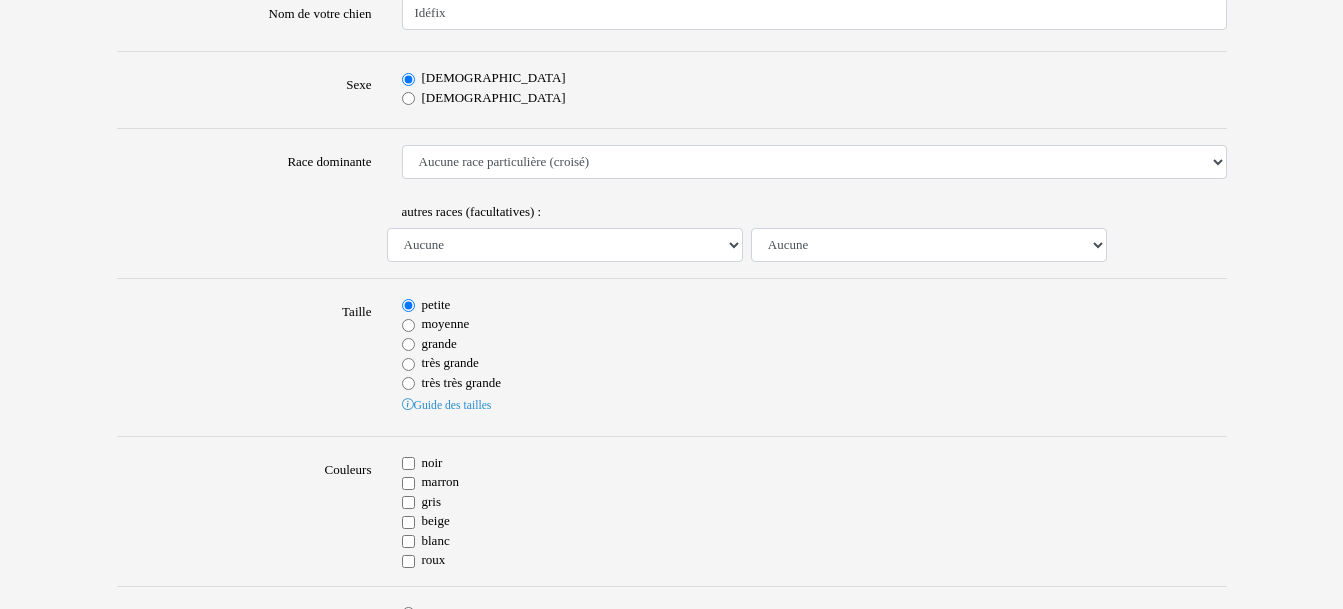 click on "marron" at bounding box center [408, 483] 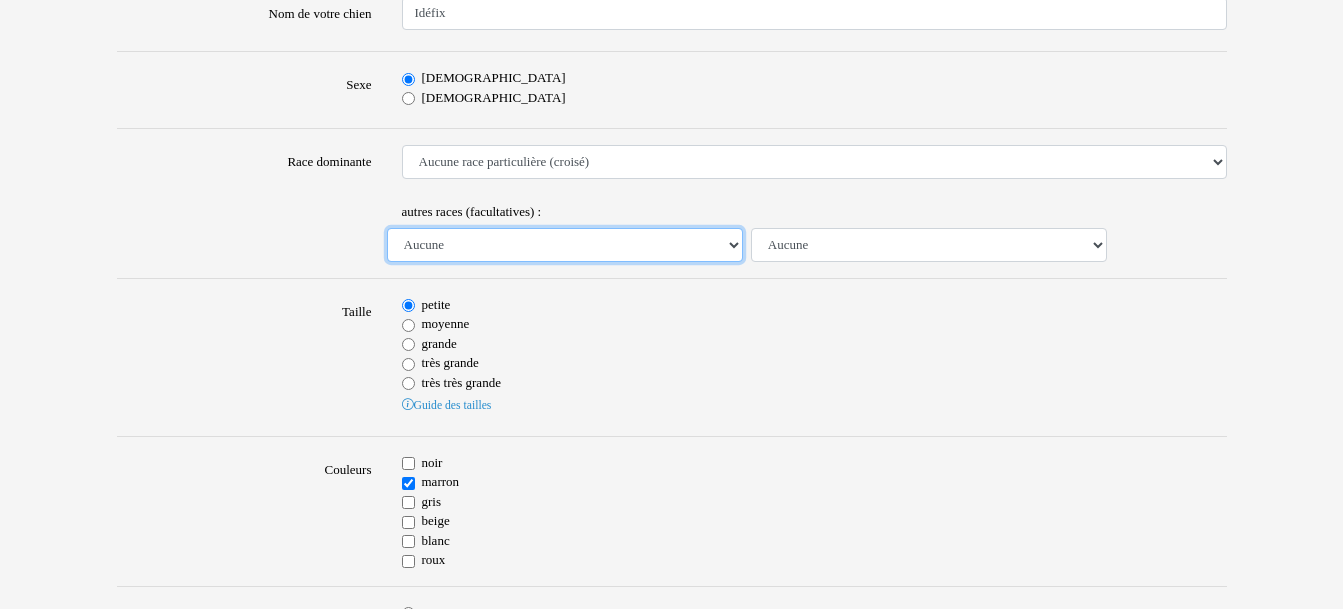 click on "Aucune
Affenpinscher Airedale Terrier Akita Akita Américain Anglo Français de Petite Vénerie Ariégeois Azawakh Barbet Barbu Tchèque Barzoï Basenji Basset Artésien Normand Basset Bleu de Gascogne Basset de Westphalie Basset des Alpes Basset Fauve de Bretagne Basset Hound Basset Suedois Beagle Beagle Harrier Bearded Collie Bedlington Terrier Berger Allemand Berger Australien Berger Belge Berger Belge Groenendael Berger Belge Laekenois Berger Belge Malinois Berger Belge Tervueren Berger Bergamasque Berger Blanc Suisse Berger d'Asie Centrale Berger de Beauce - Beauceron Berger de Bosnie-Herzégovine et de Croatie Berger de Brie Berger de l'Europe du Sud Est Berger de la Maremme et des Abruzzes Berger de la Serra de Aires - Berger Portugais Berger de Picardie Berger de Russie Méridionale Berger des Pyrénées Berger des Pyrénées (face rase) Berger des Pyrénées (poil long) Berger du Caucase Berger du Karst Berger Finnois de Laponie Berger Hollandais Berger Hollandais à Poil Court Billy Kai" at bounding box center [565, 245] 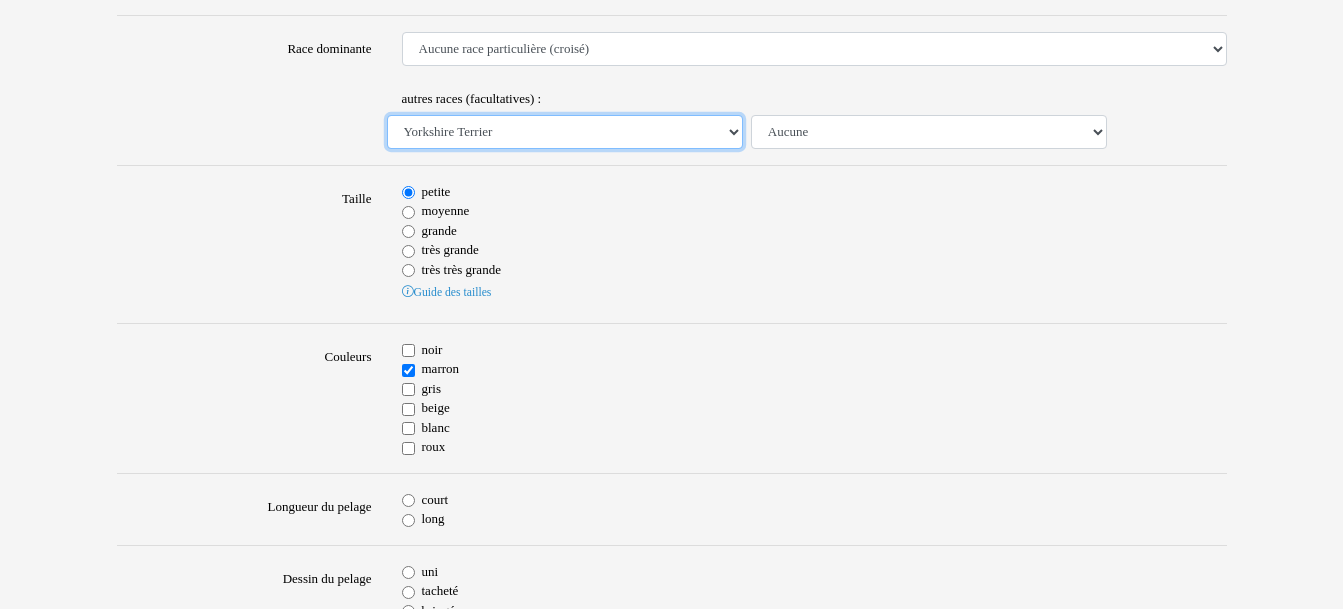scroll, scrollTop: 600, scrollLeft: 0, axis: vertical 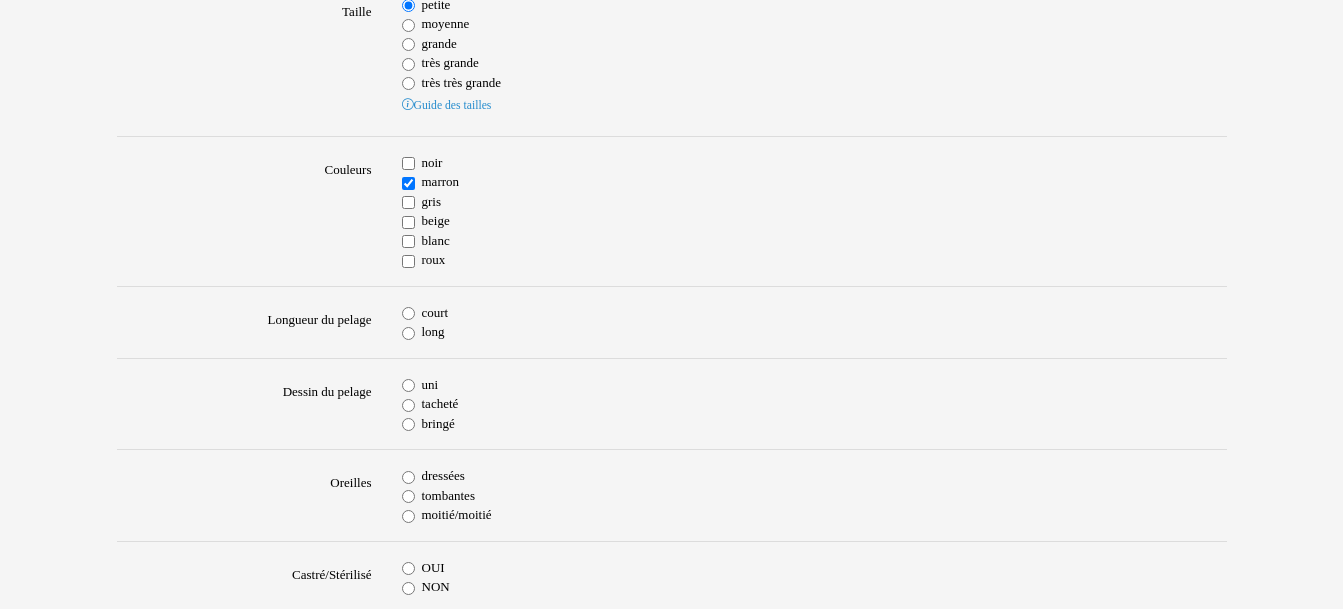 click on "court" at bounding box center (408, 313) 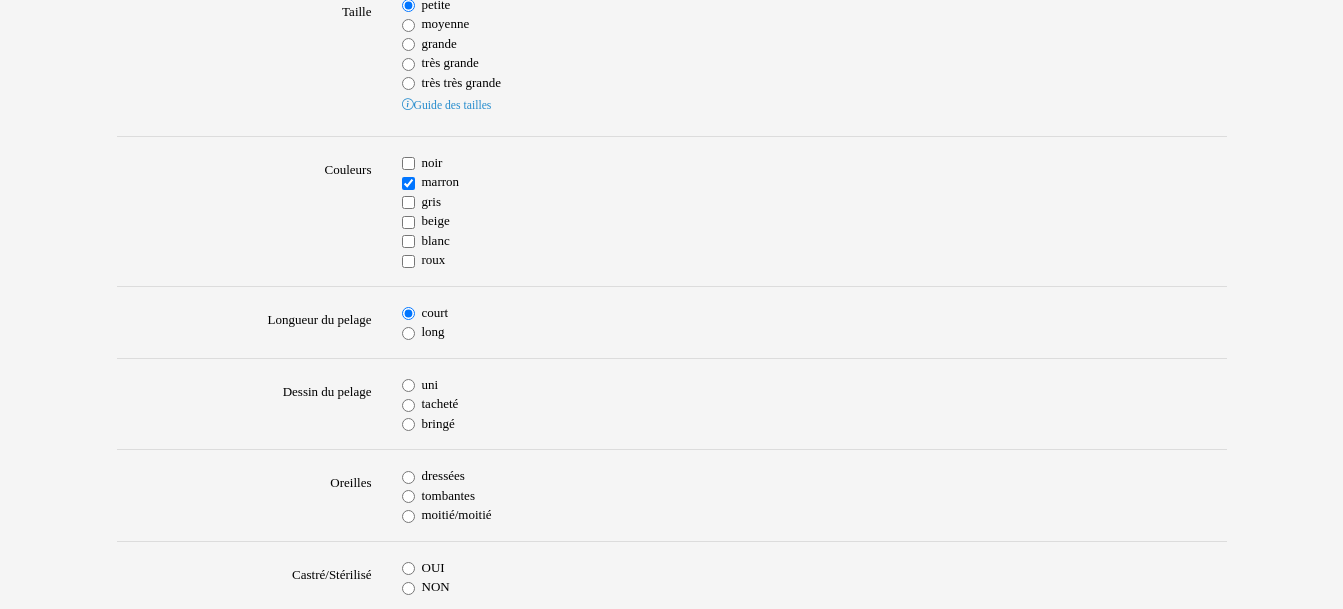click on "beige" at bounding box center [408, 222] 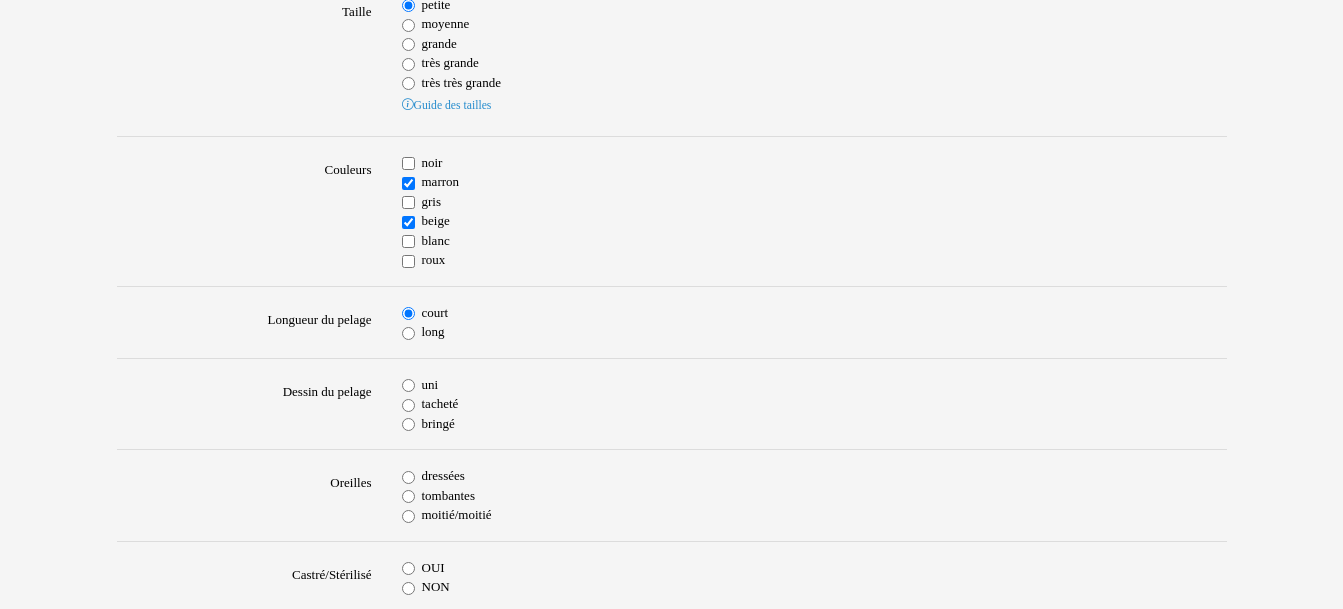 click on "marron" at bounding box center [408, 183] 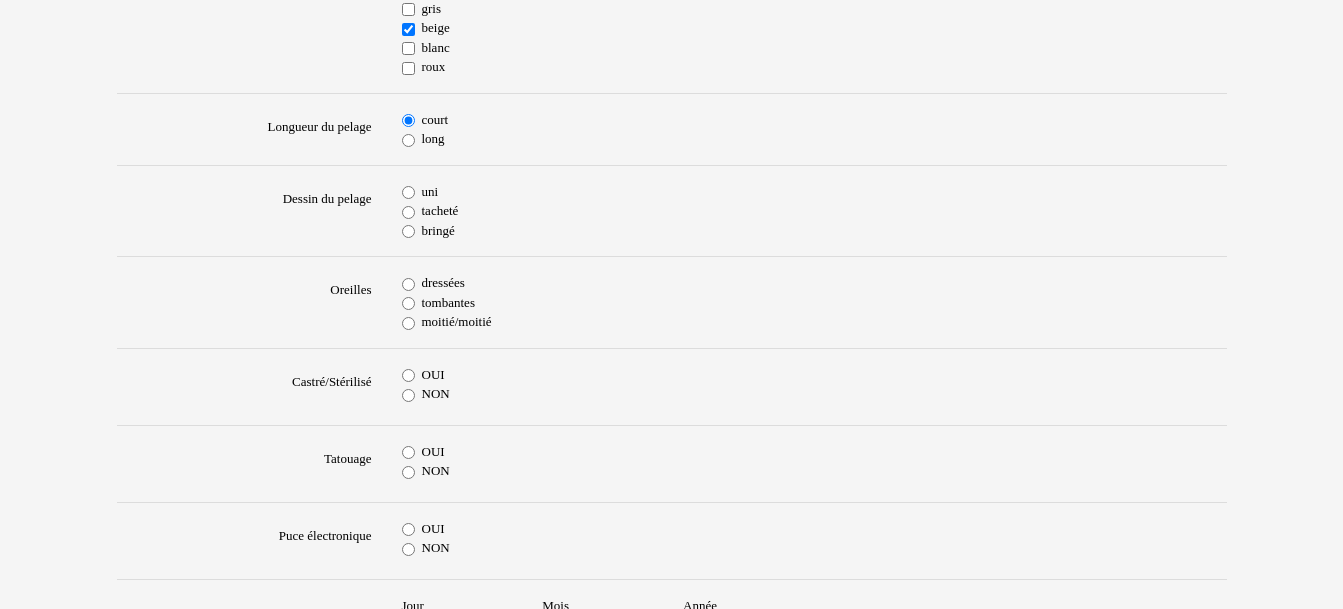 scroll, scrollTop: 800, scrollLeft: 0, axis: vertical 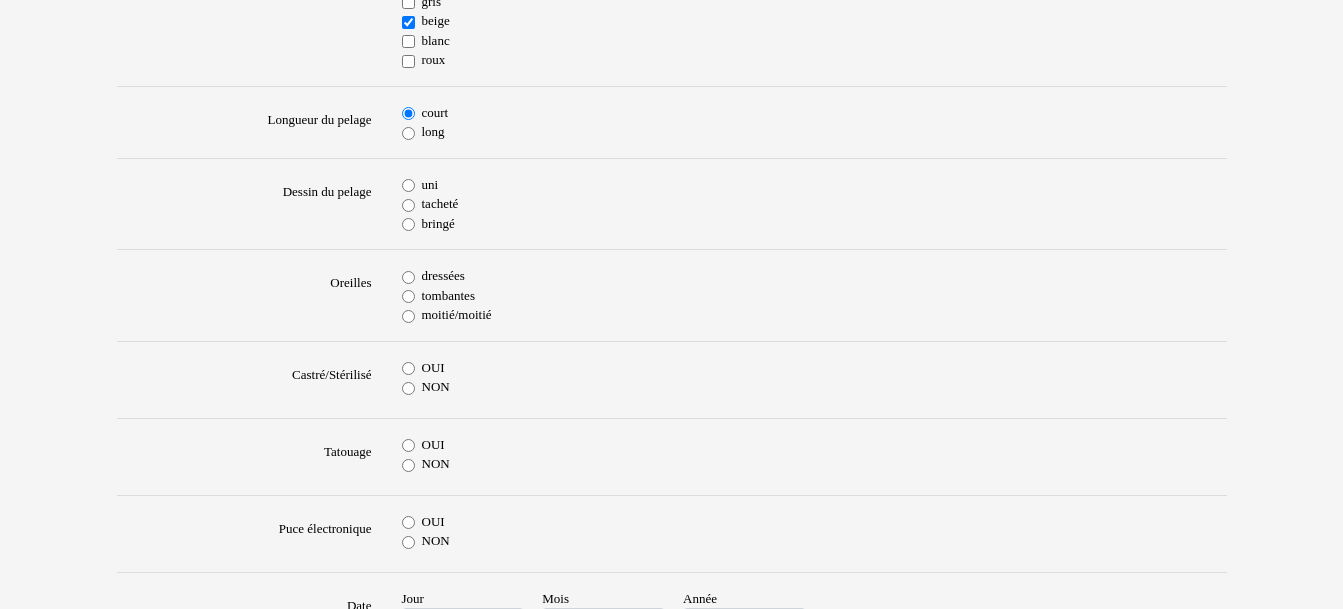 click on "uni" at bounding box center [408, 185] 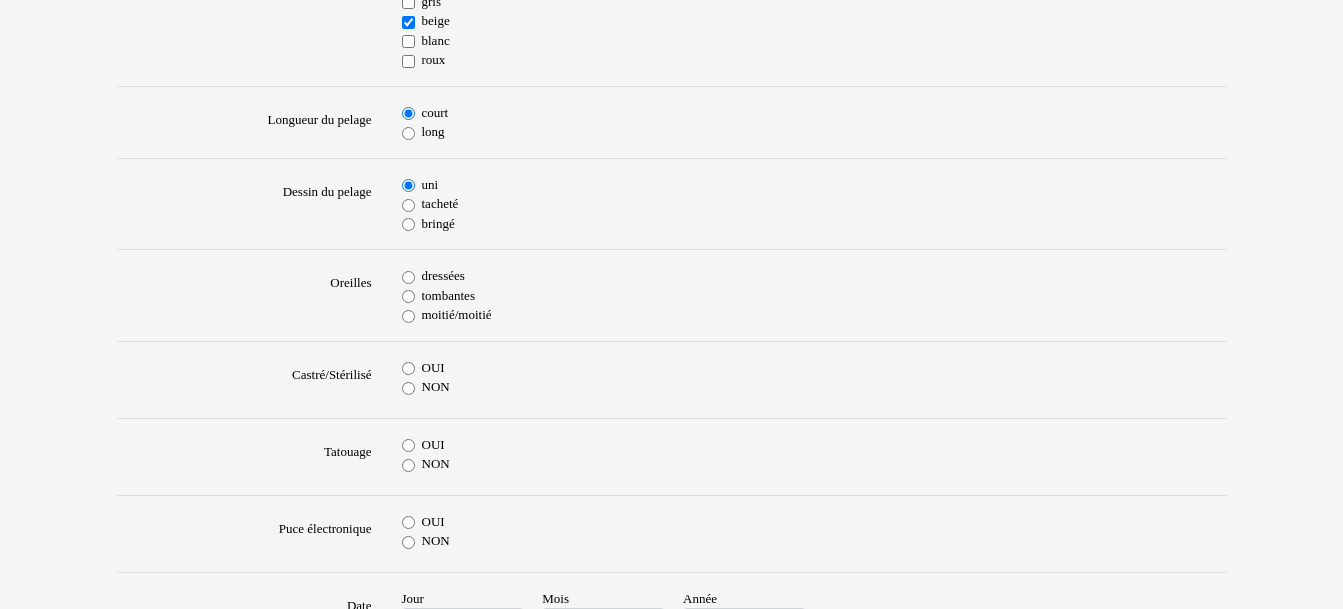 click on "moitié/moitié" at bounding box center [408, 316] 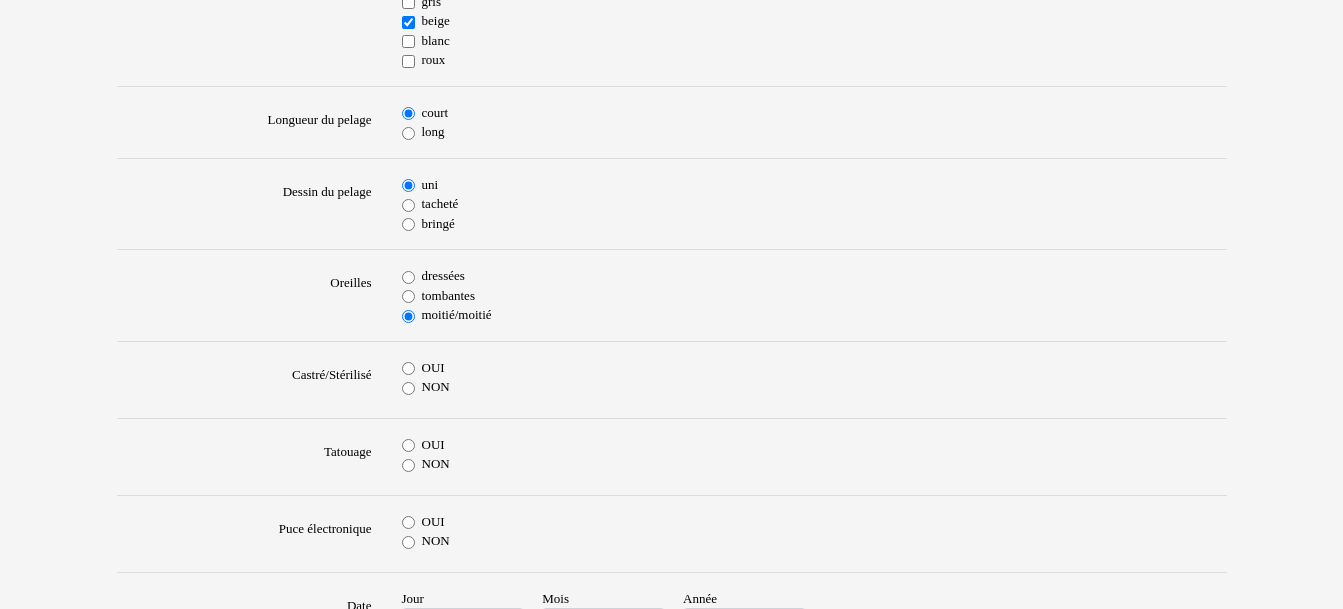 click on "NON" at bounding box center [408, 388] 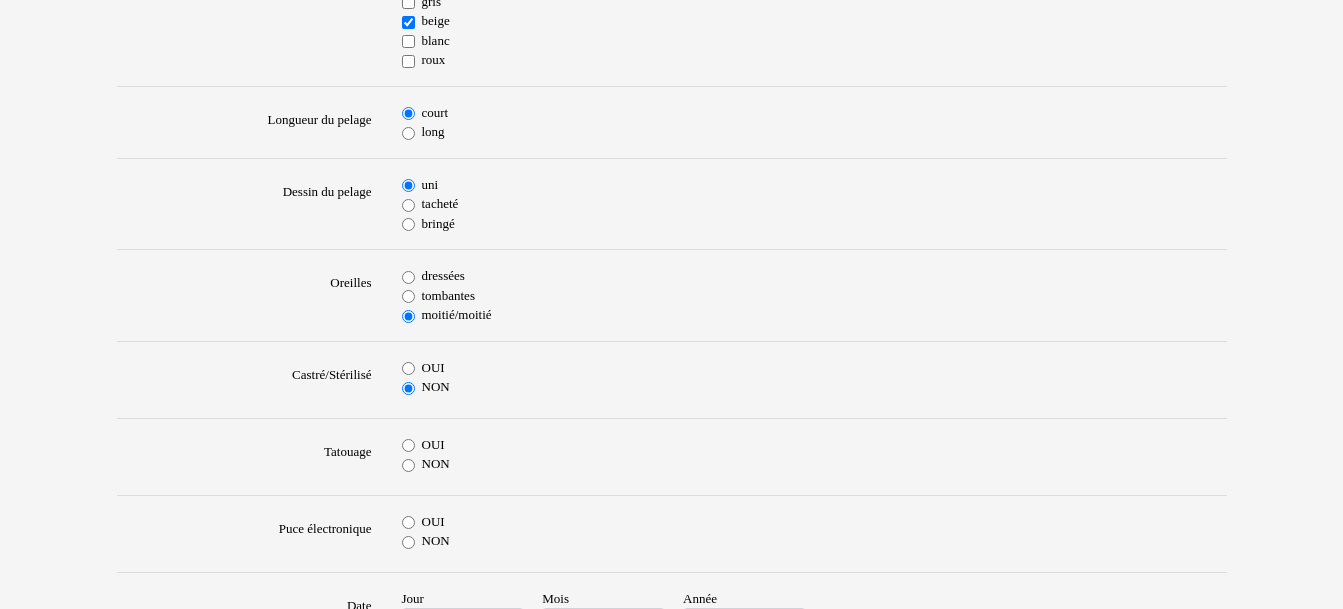 click on "OUI" at bounding box center [408, 445] 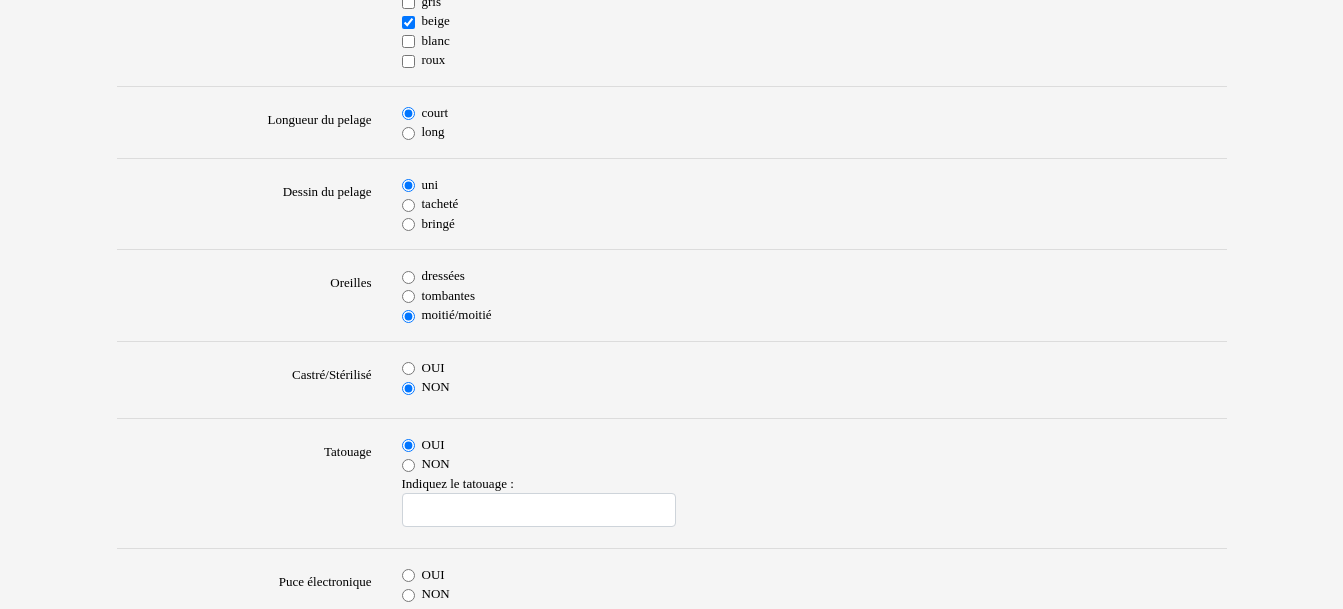 click on "NON" at bounding box center [408, 465] 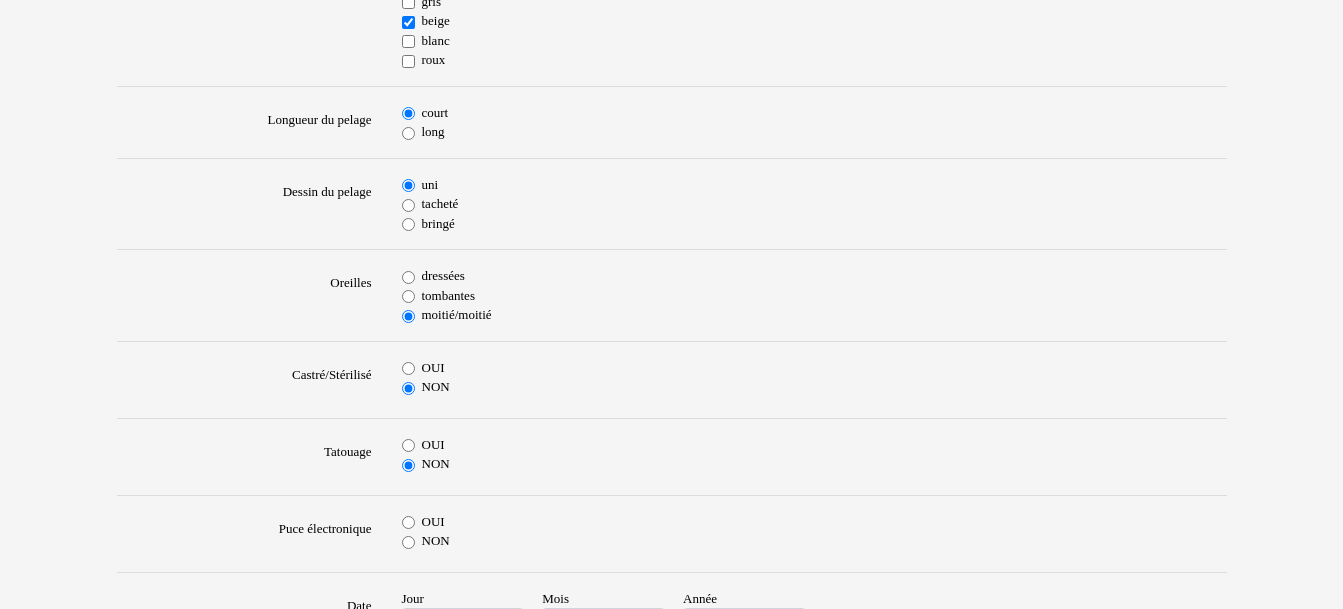 scroll, scrollTop: 900, scrollLeft: 0, axis: vertical 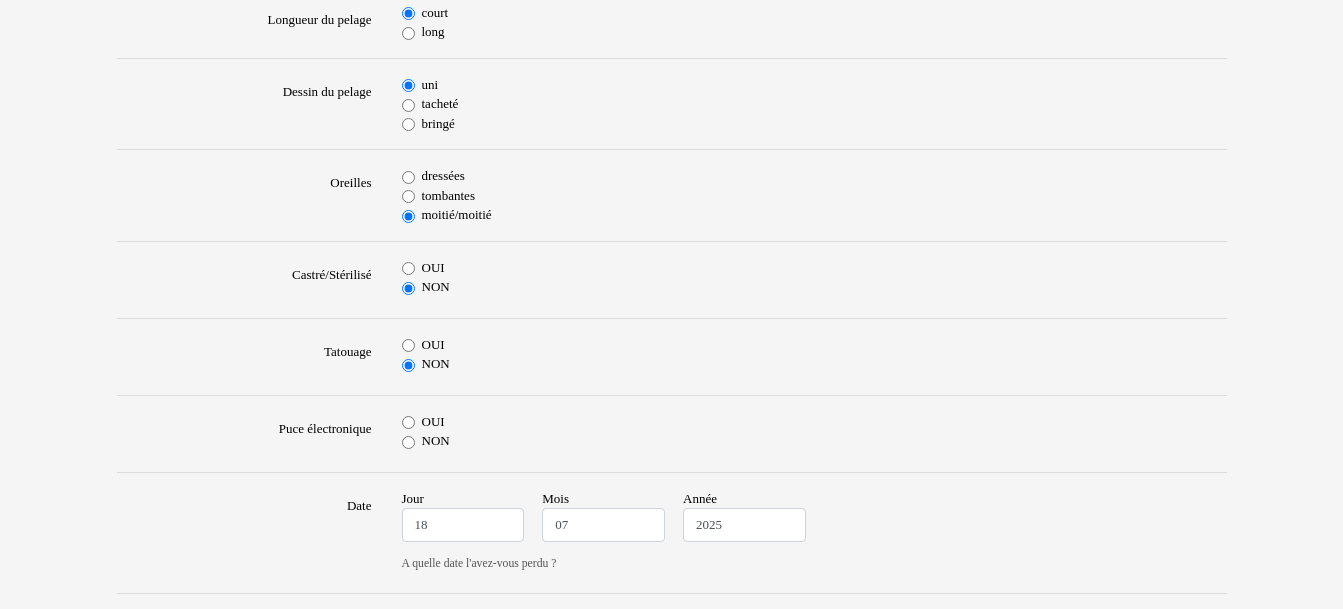 click on "OUI" at bounding box center [408, 422] 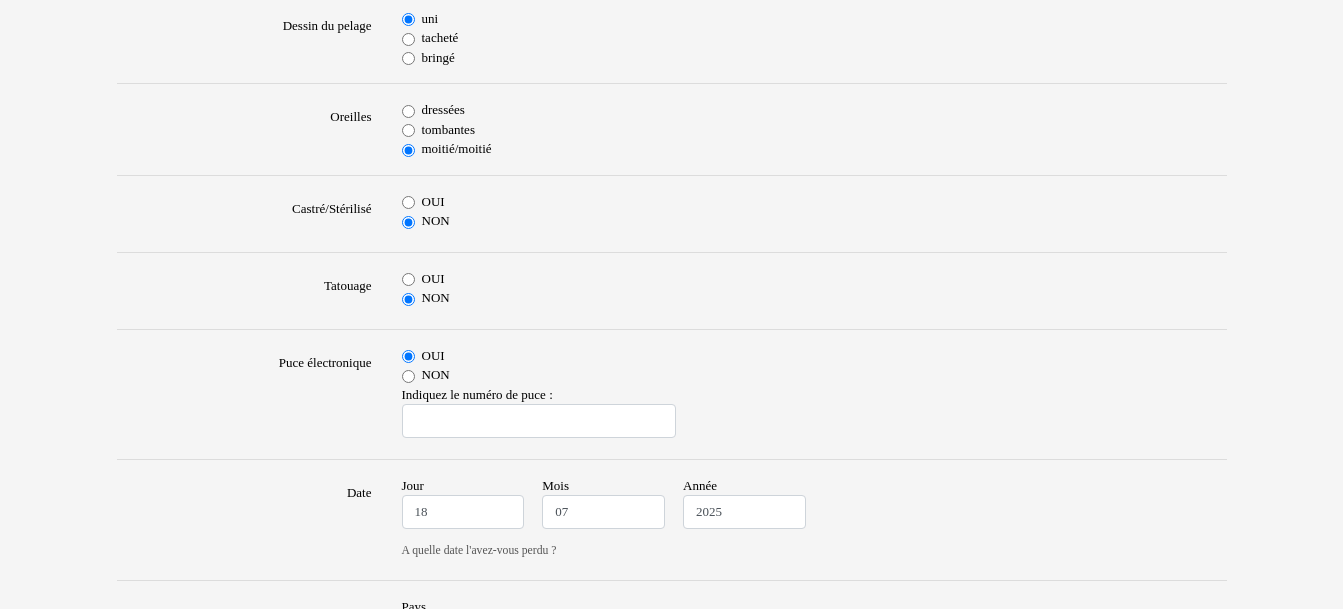 scroll, scrollTop: 1100, scrollLeft: 0, axis: vertical 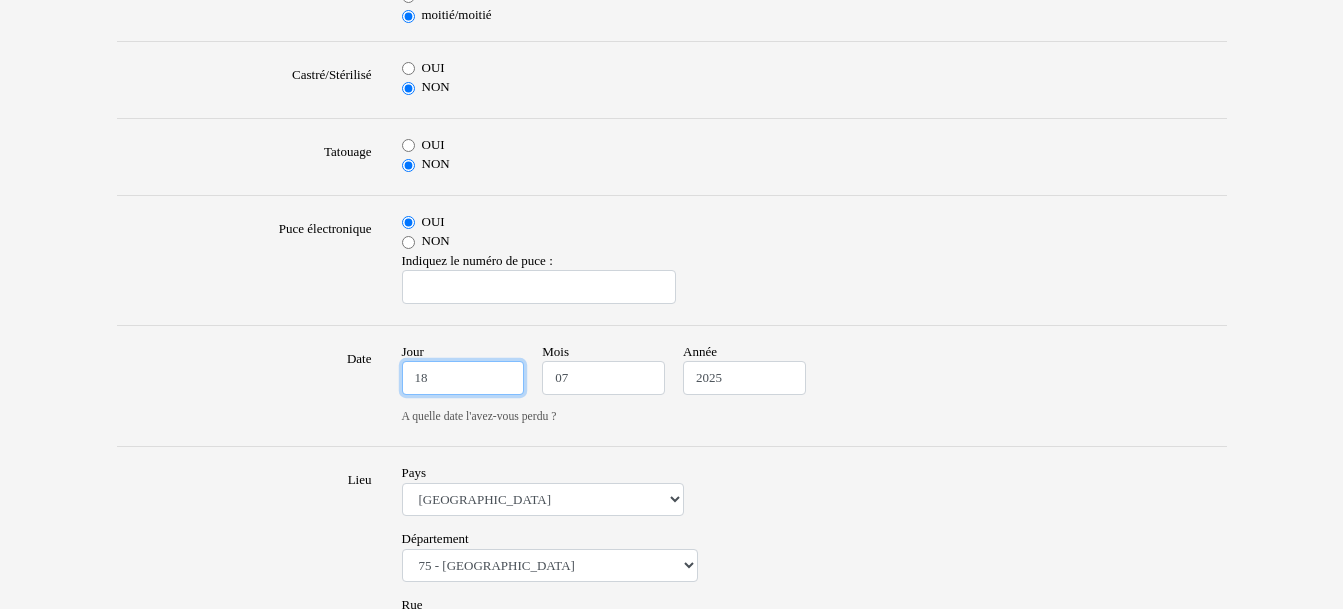 click on "18" at bounding box center (463, 378) 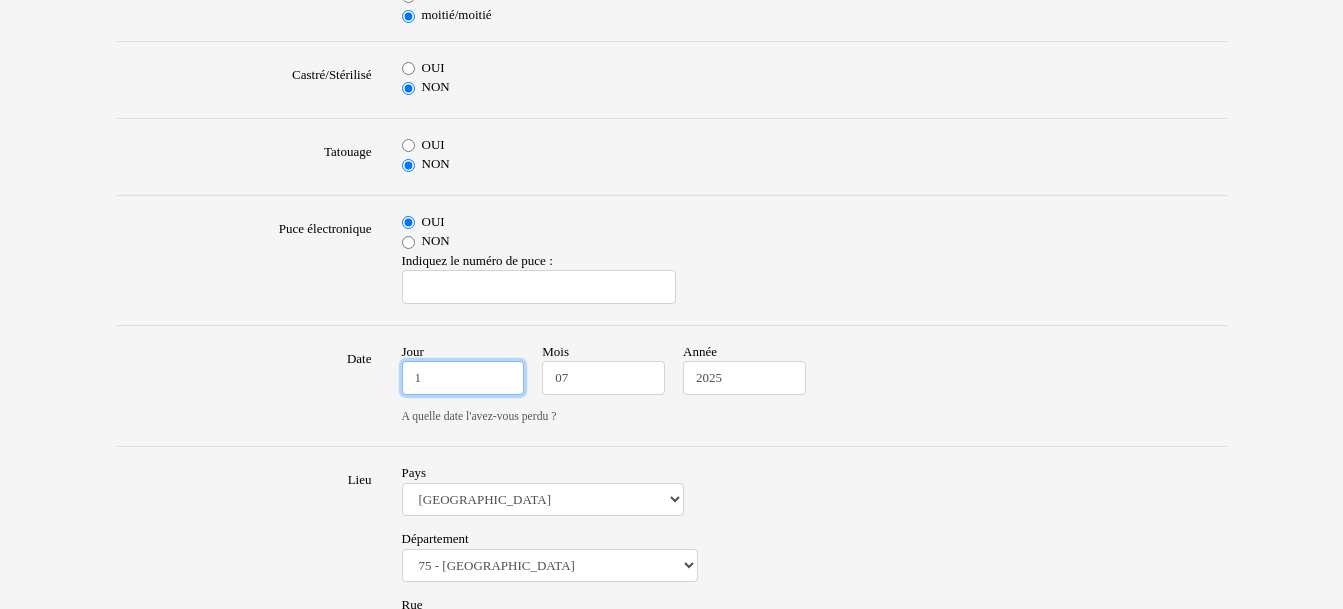 type on "12" 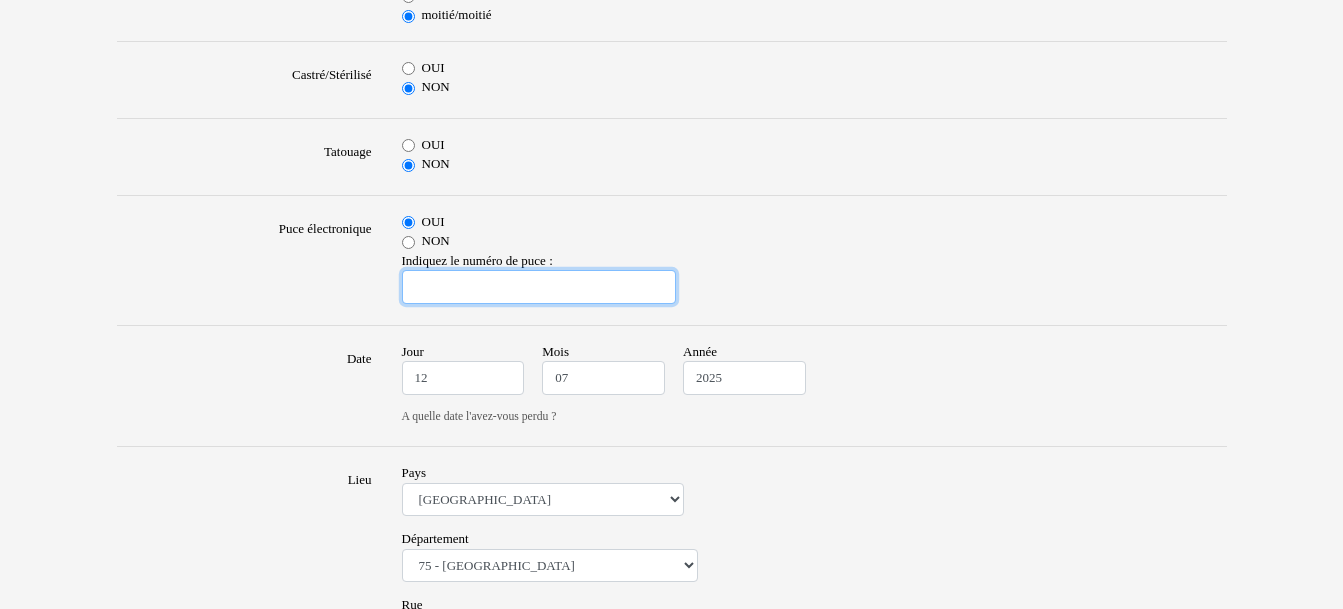 type on "250269" 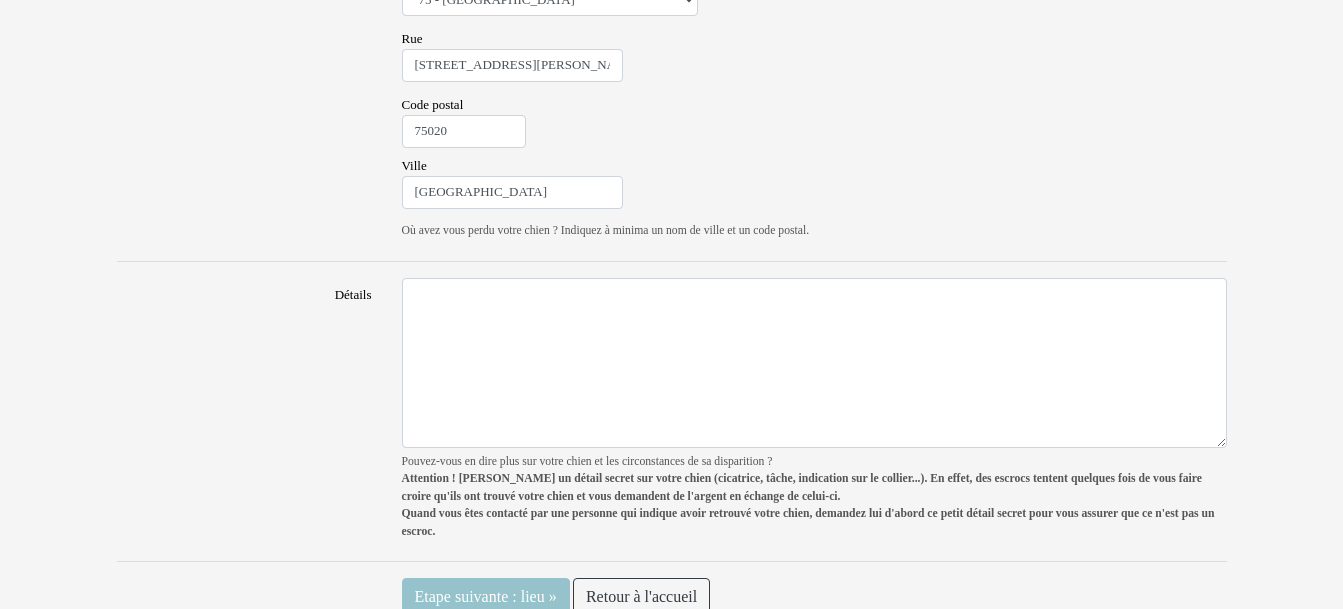 scroll, scrollTop: 1689, scrollLeft: 0, axis: vertical 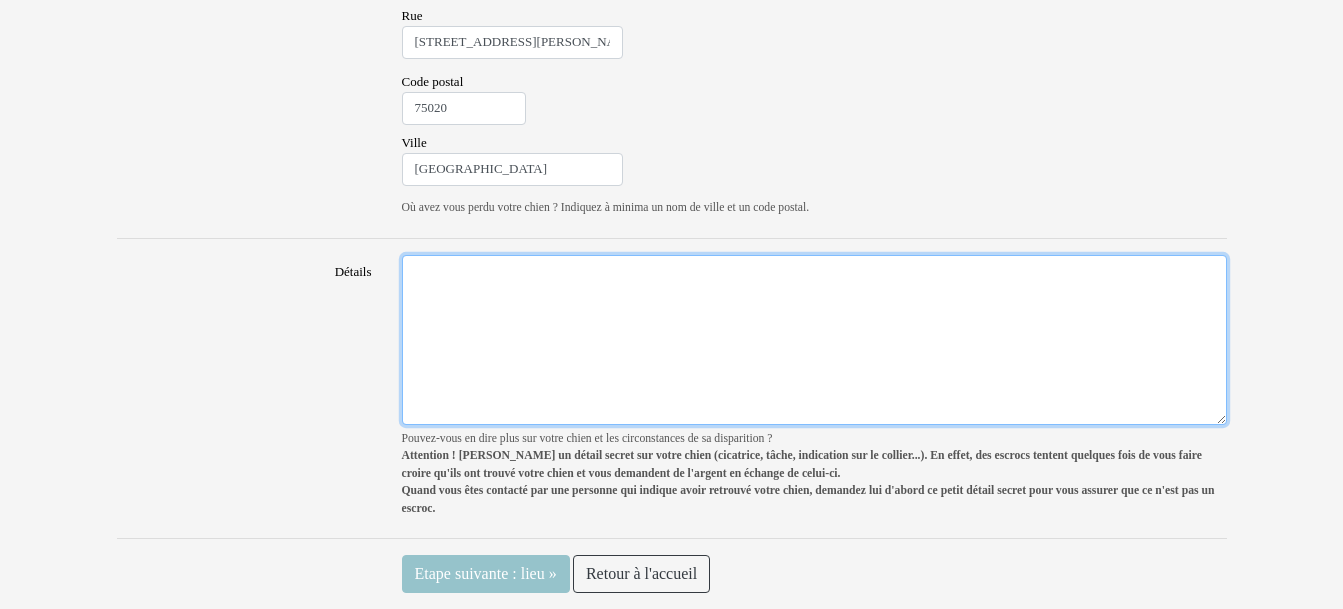click on "Détails" at bounding box center (814, 340) 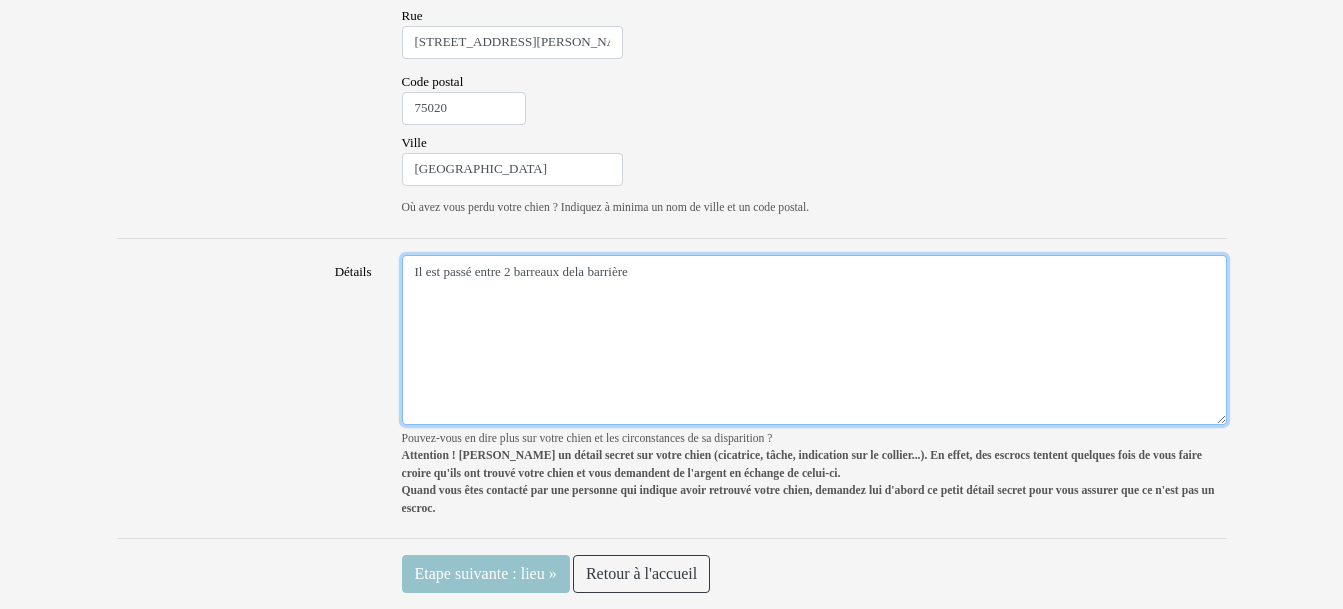 click on "Il est passé entre 2 barreaux dela barrière" at bounding box center (814, 340) 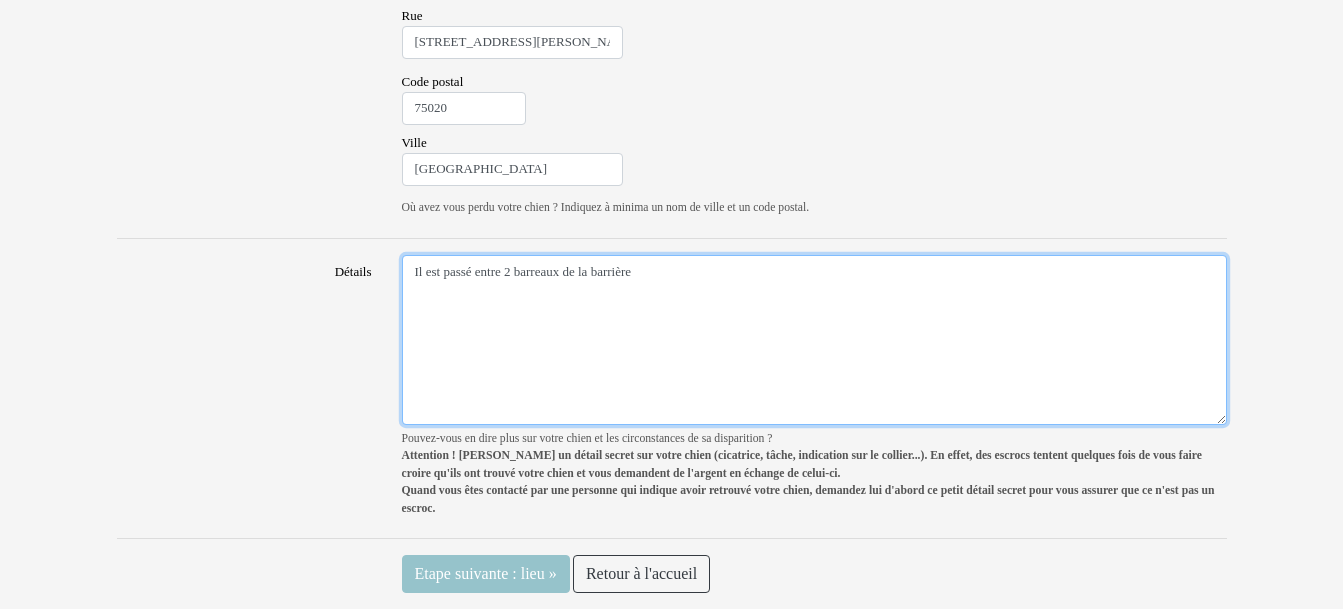 click on "Il est passé entre 2 barreaux de la barrière" at bounding box center (814, 340) 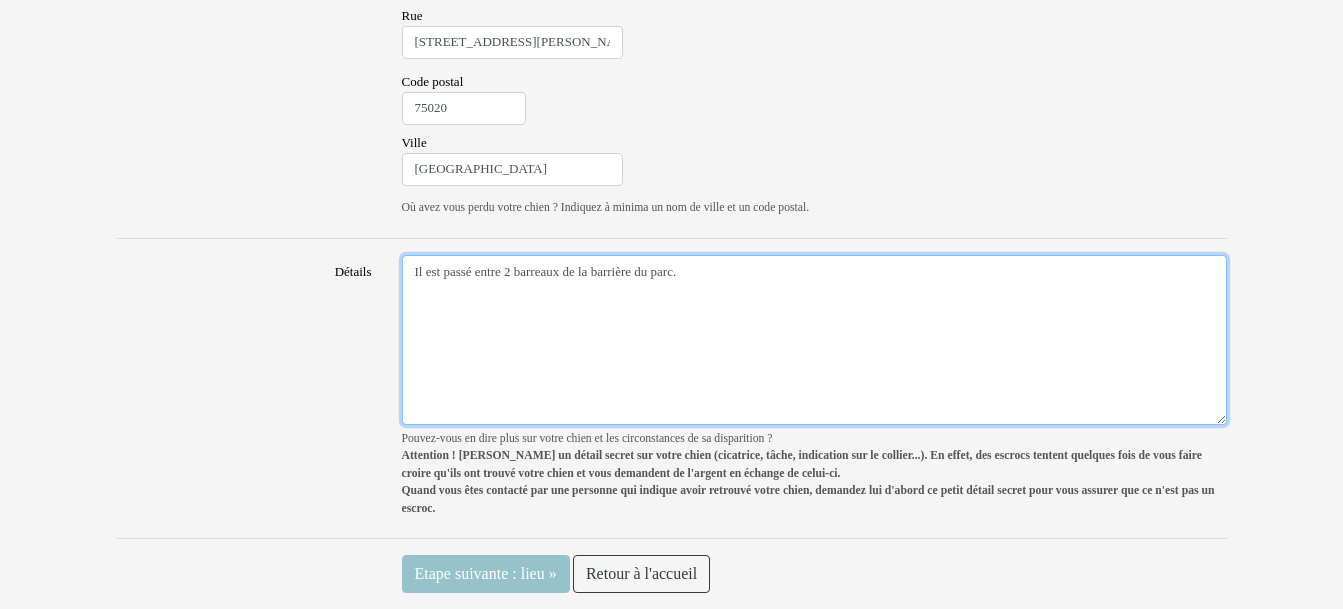 type on "Il est passé entre 2 barreaux de la barrière du parc." 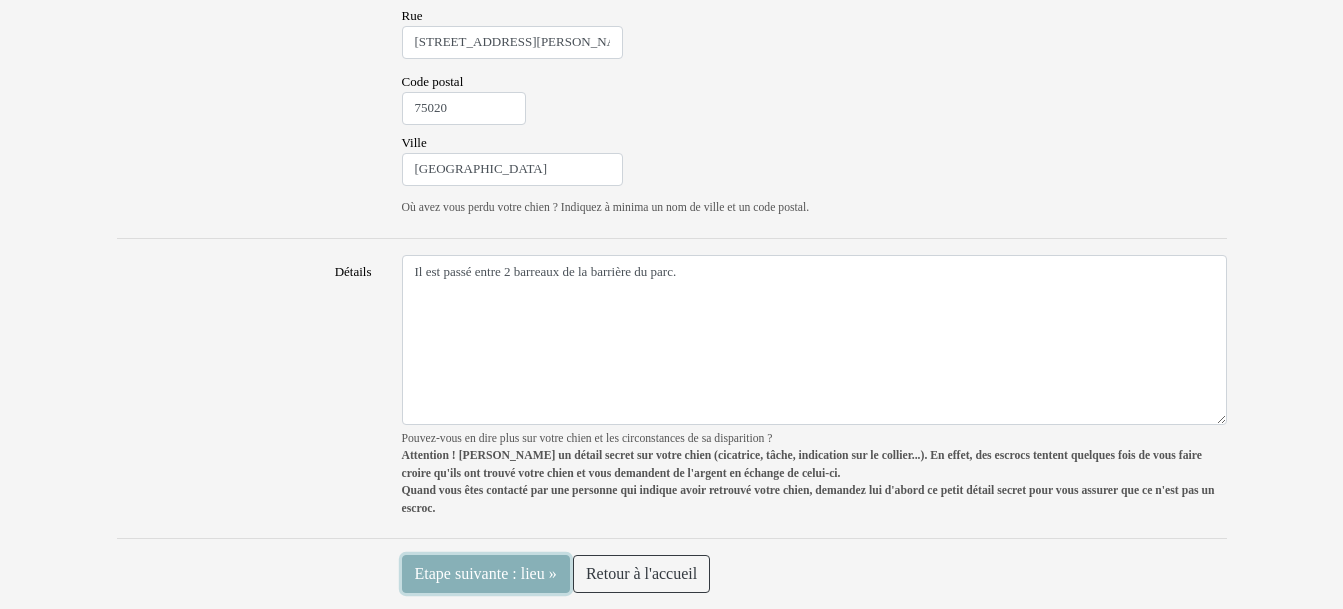 click on "Etape suivante : lieu »" at bounding box center [486, 574] 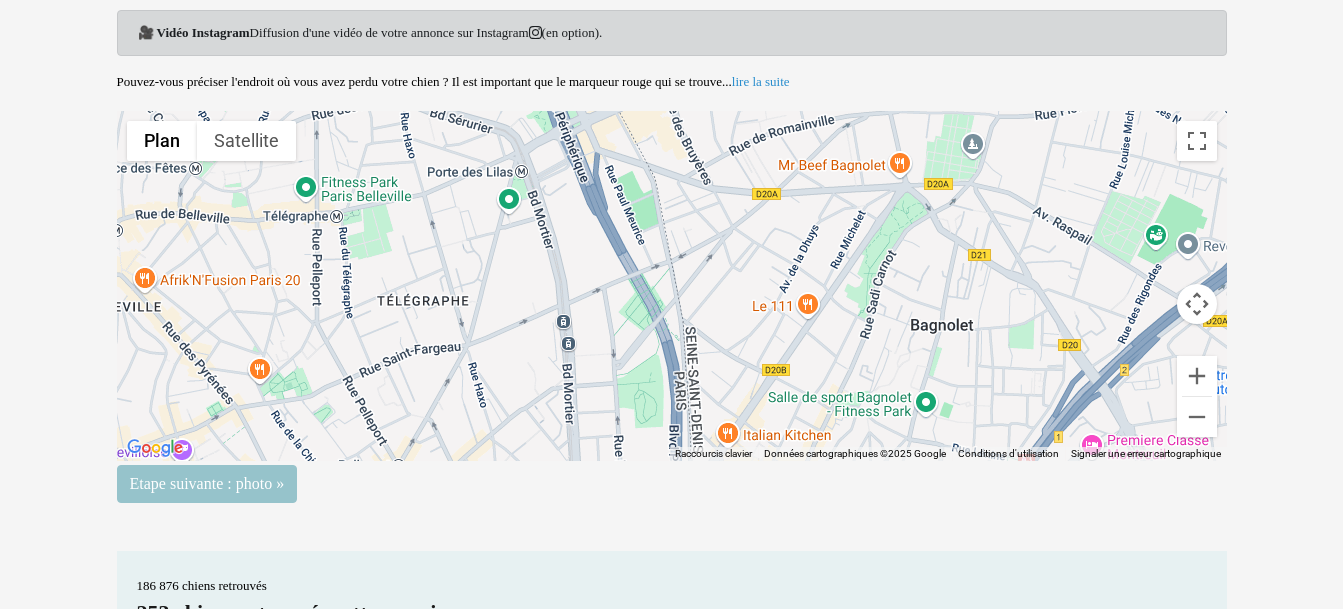 scroll, scrollTop: 200, scrollLeft: 0, axis: vertical 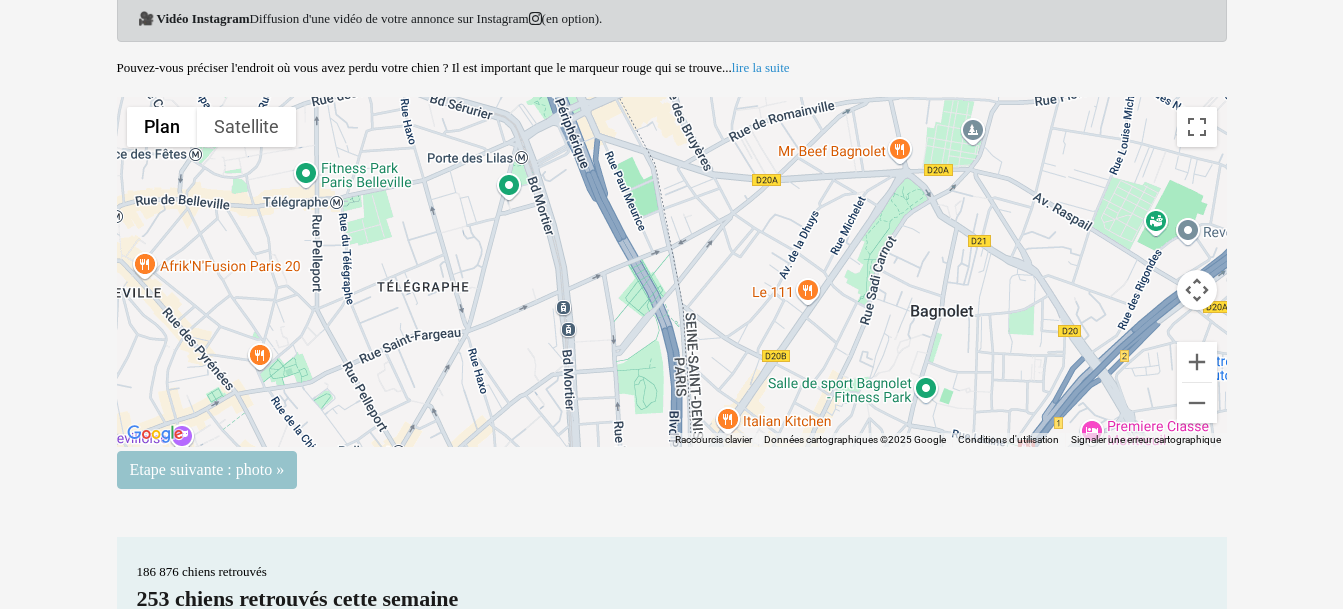 click at bounding box center [672, 272] 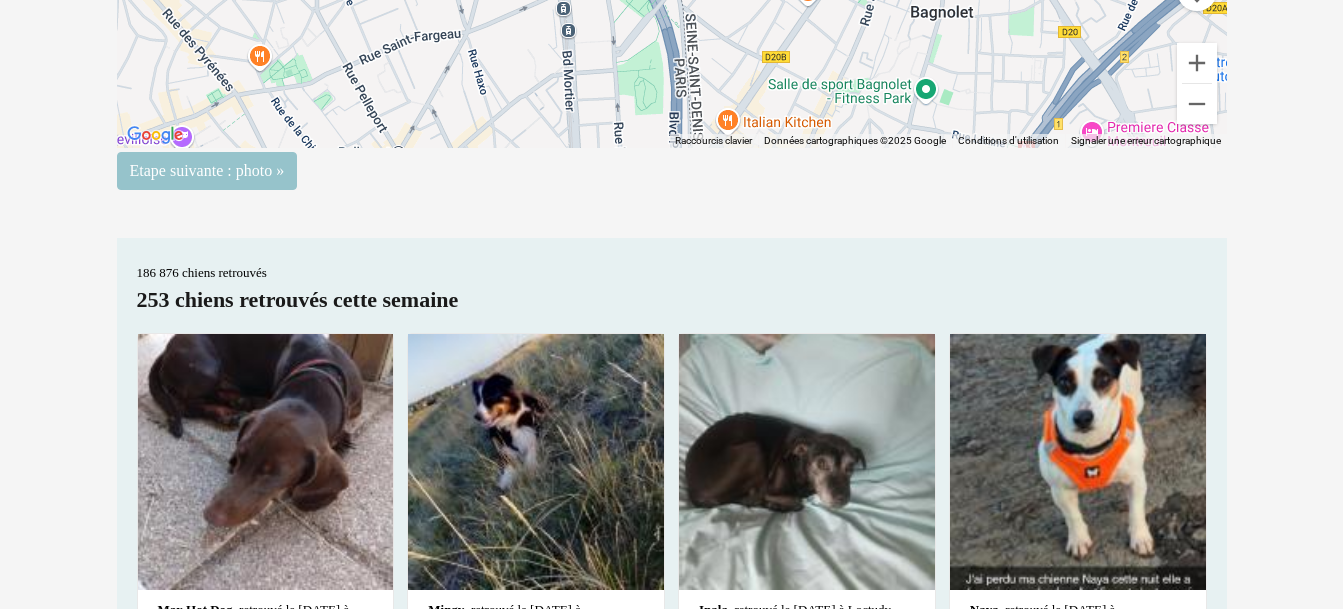scroll, scrollTop: 500, scrollLeft: 0, axis: vertical 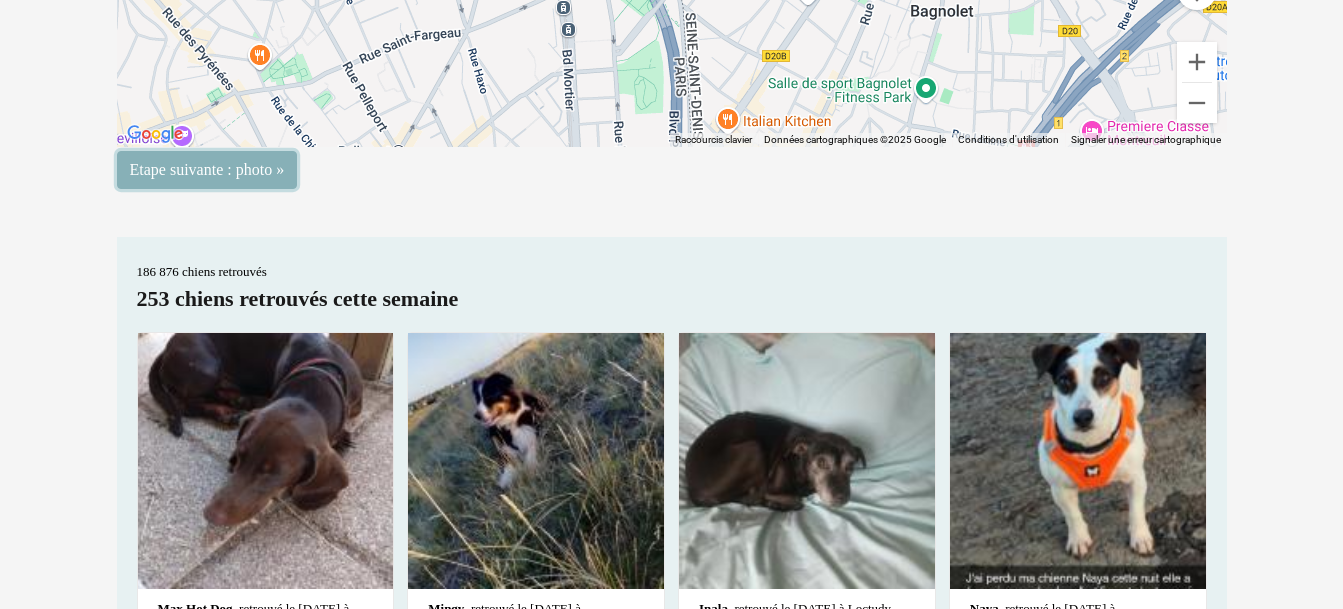 click on "Etape suivante : photo »" at bounding box center [207, 170] 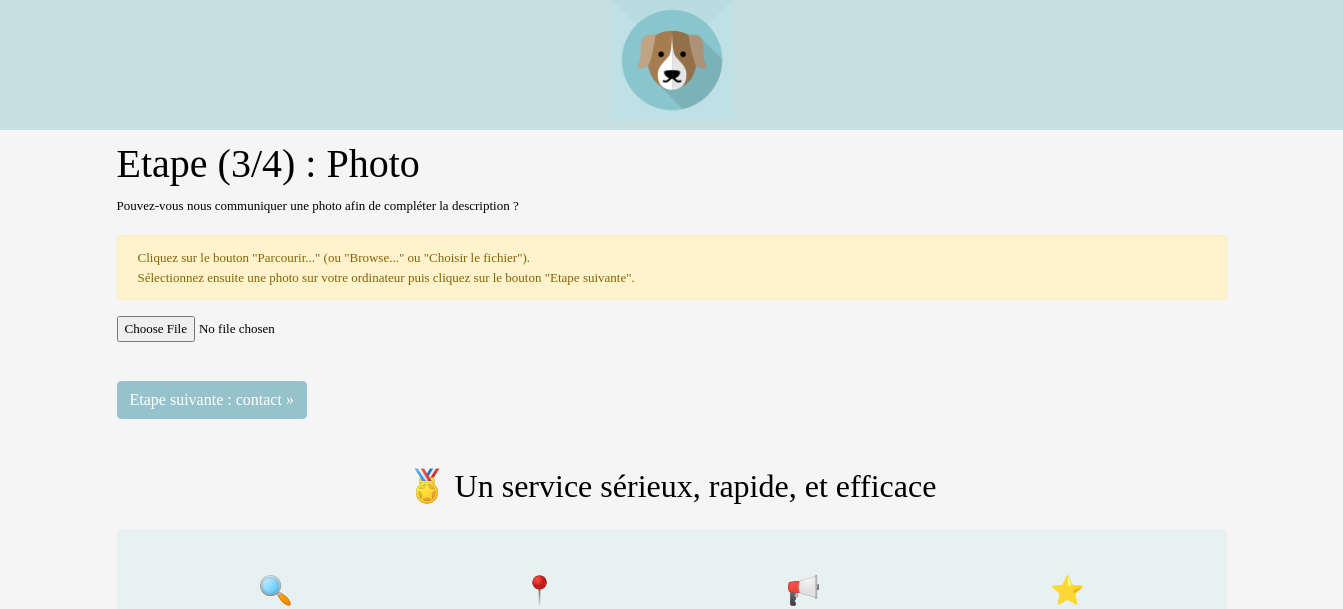 scroll, scrollTop: 0, scrollLeft: 0, axis: both 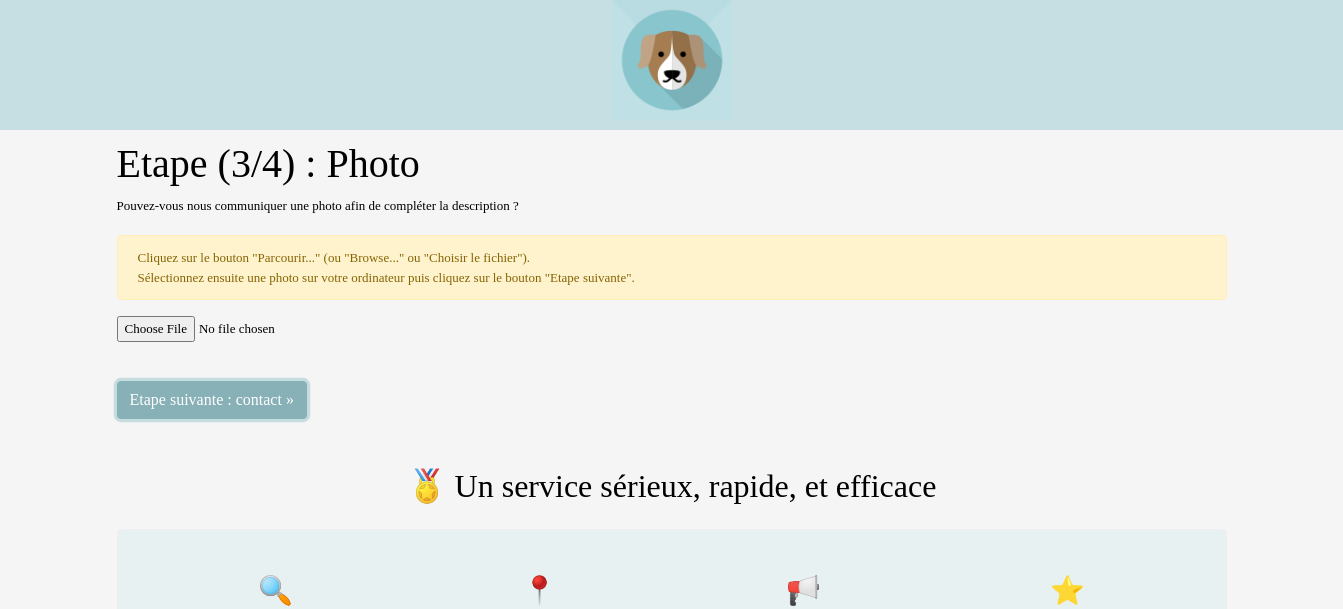 click on "Etape suivante : contact »" at bounding box center [212, 400] 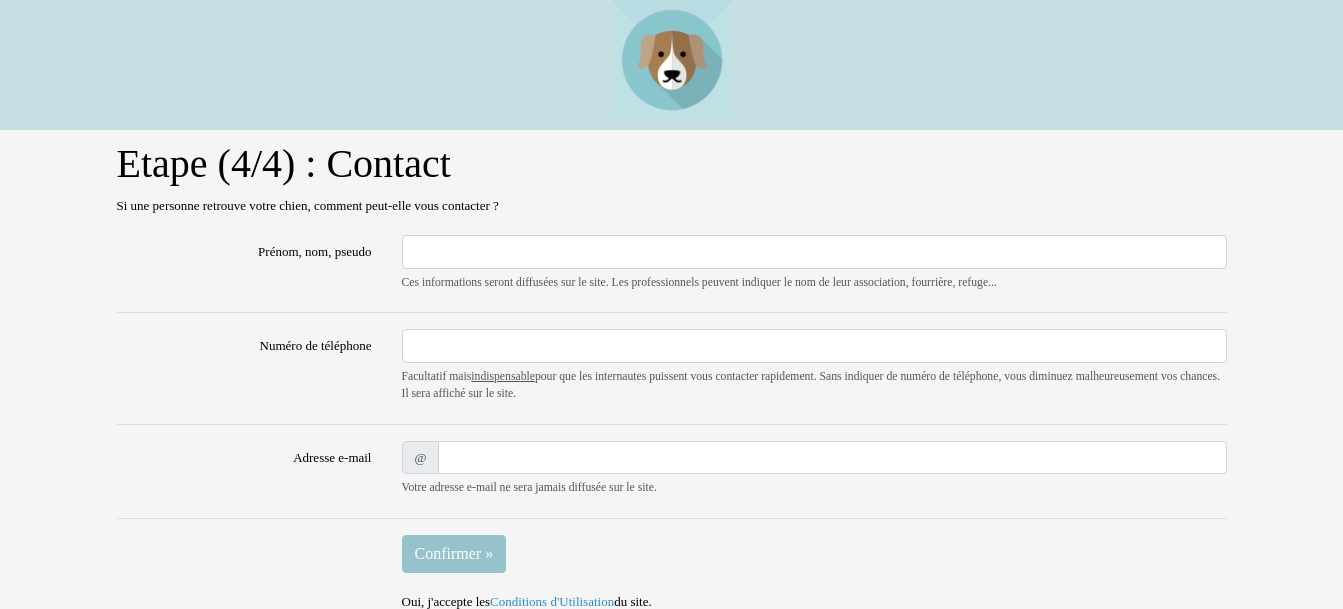 scroll, scrollTop: 0, scrollLeft: 0, axis: both 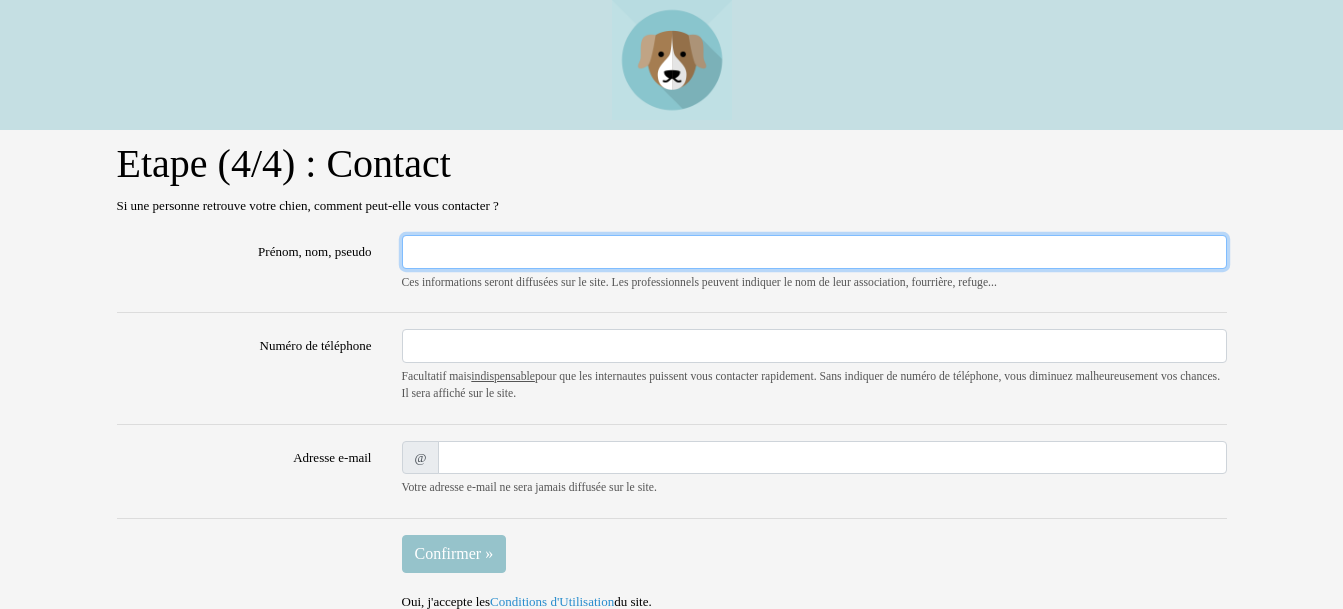click on "Prénom, nom, pseudo" at bounding box center (814, 252) 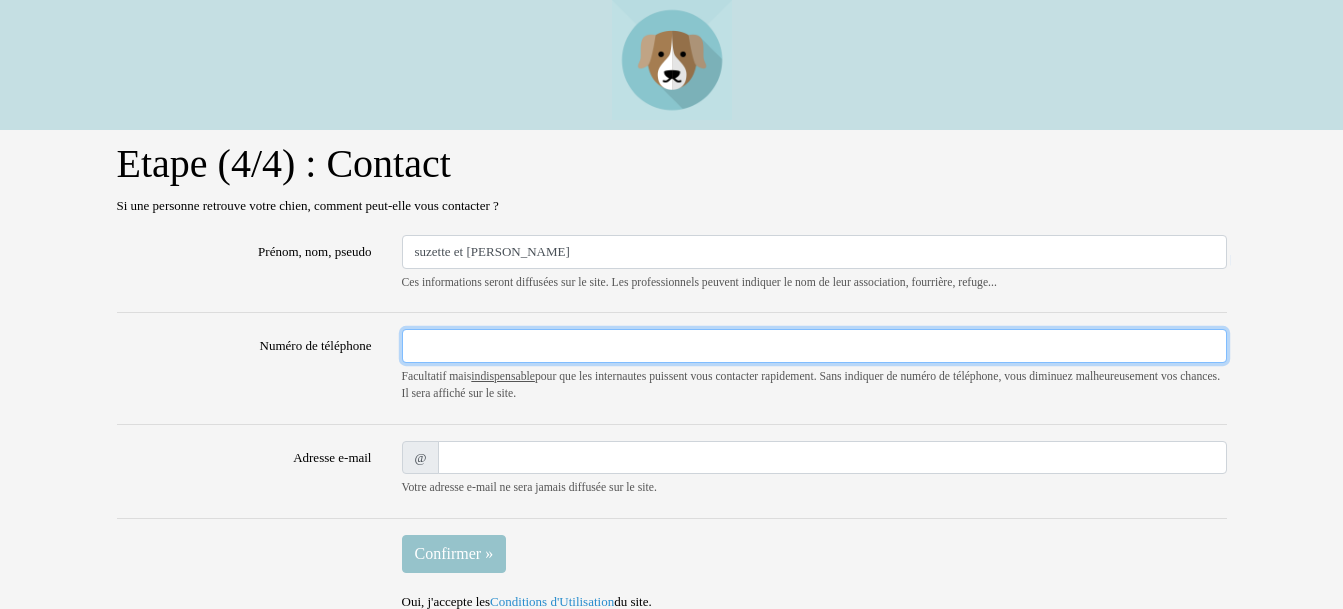 click on "Numéro de téléphone" at bounding box center (814, 346) 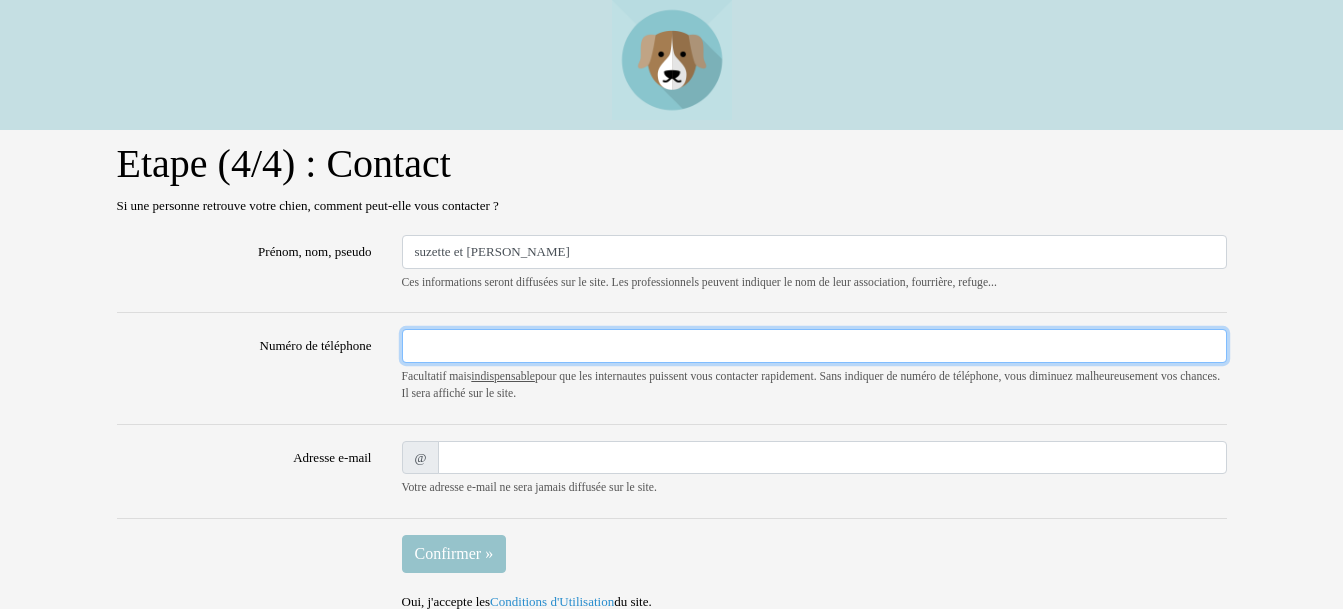 type on "0641518113" 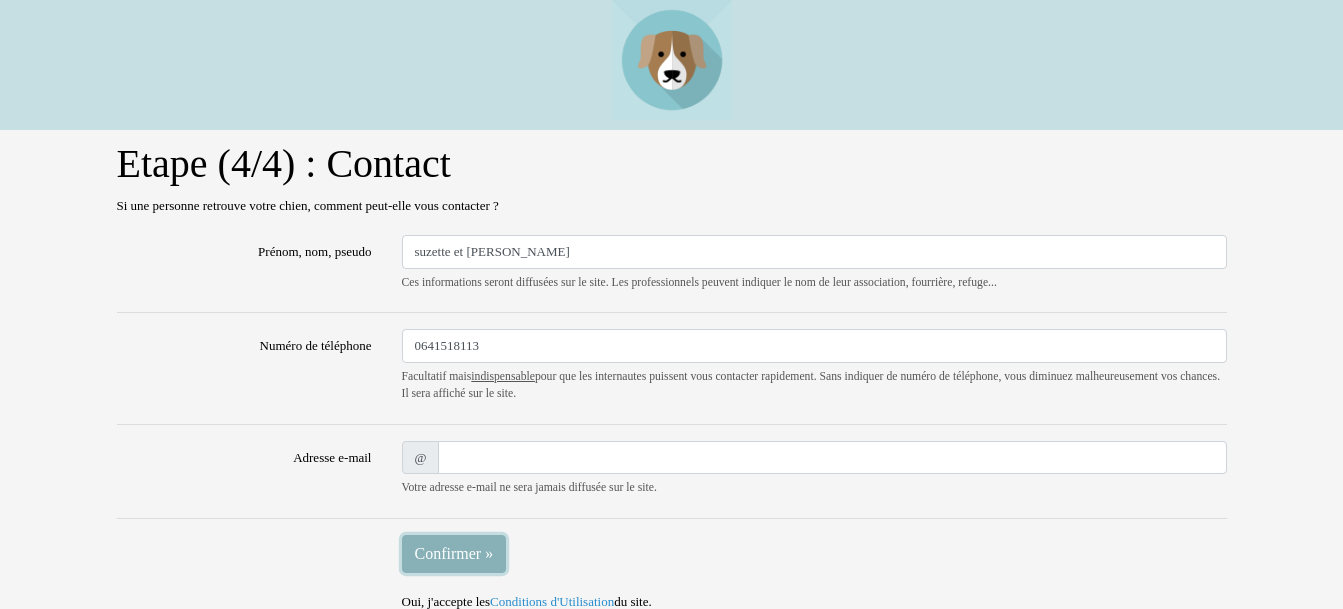 click on "Confirmer »" at bounding box center (454, 554) 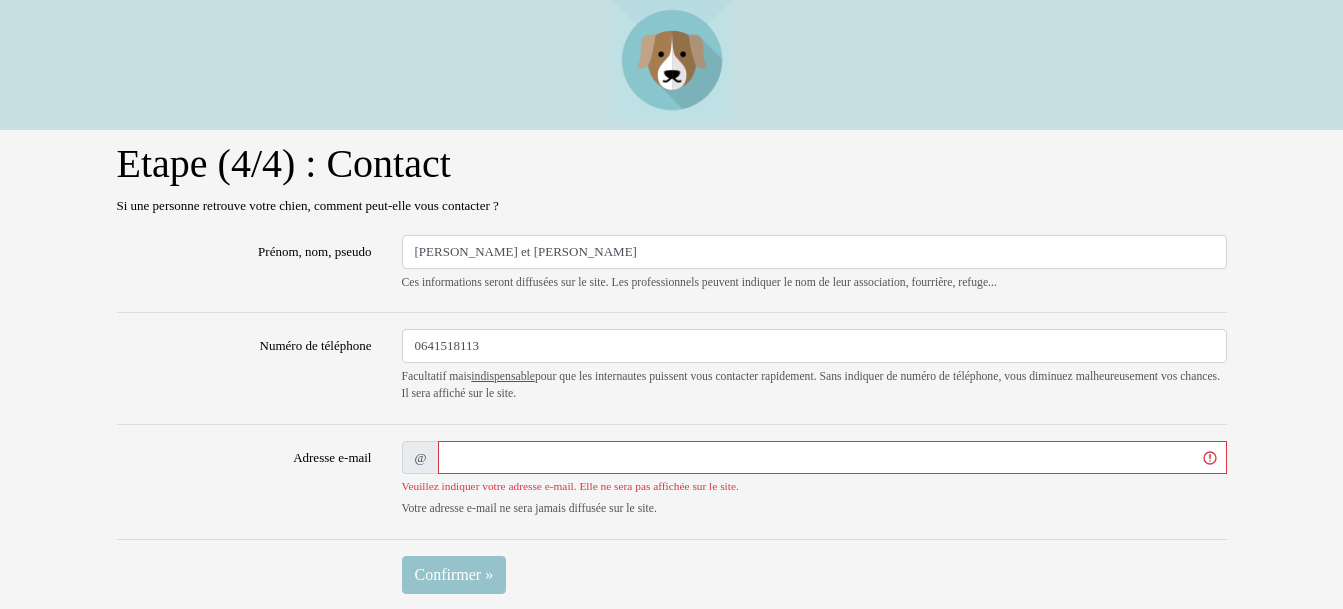 scroll, scrollTop: 0, scrollLeft: 0, axis: both 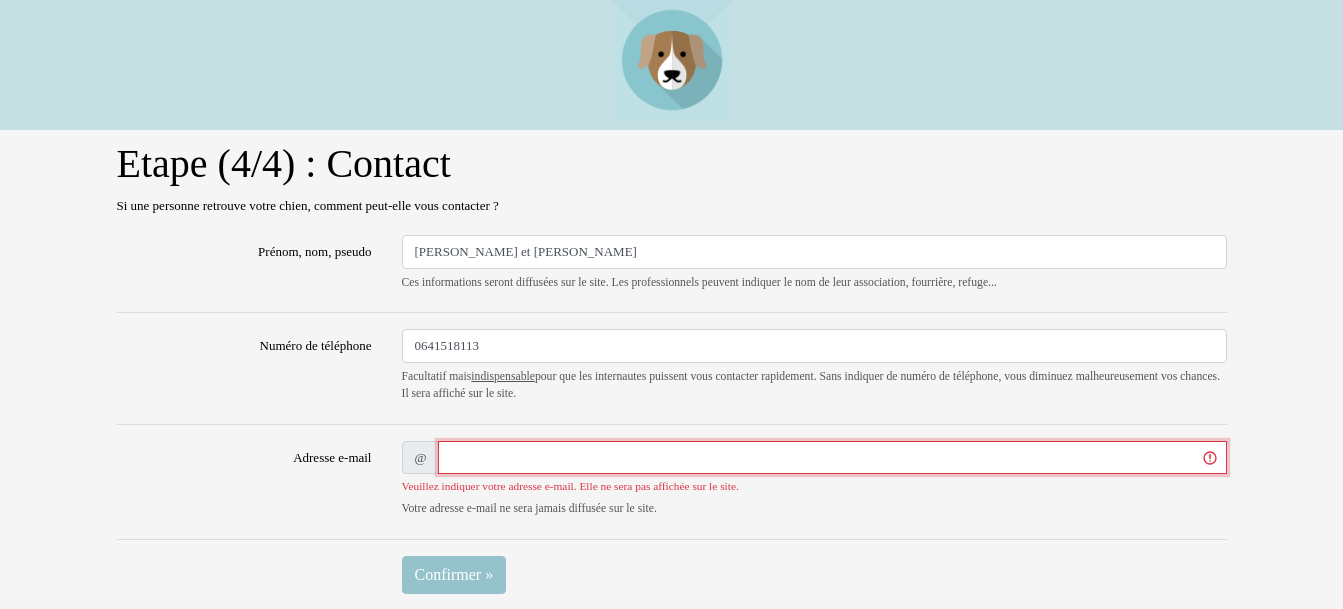 click on "Adresse e-mail" at bounding box center [832, 458] 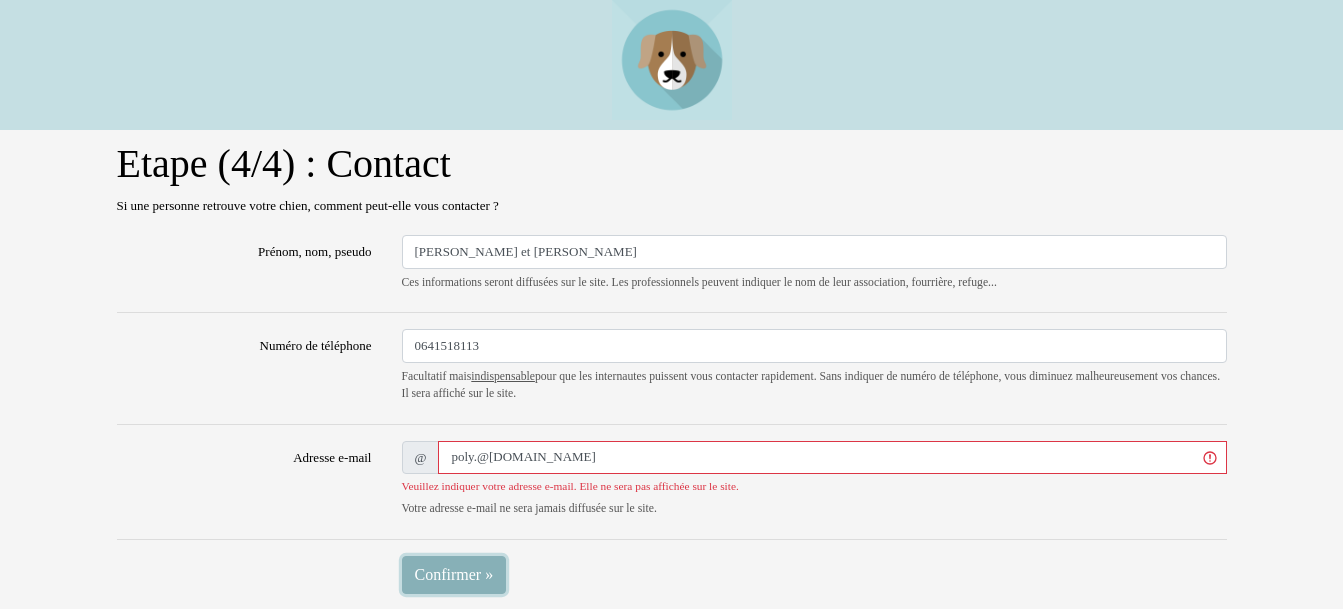 click on "Confirmer »" at bounding box center [454, 575] 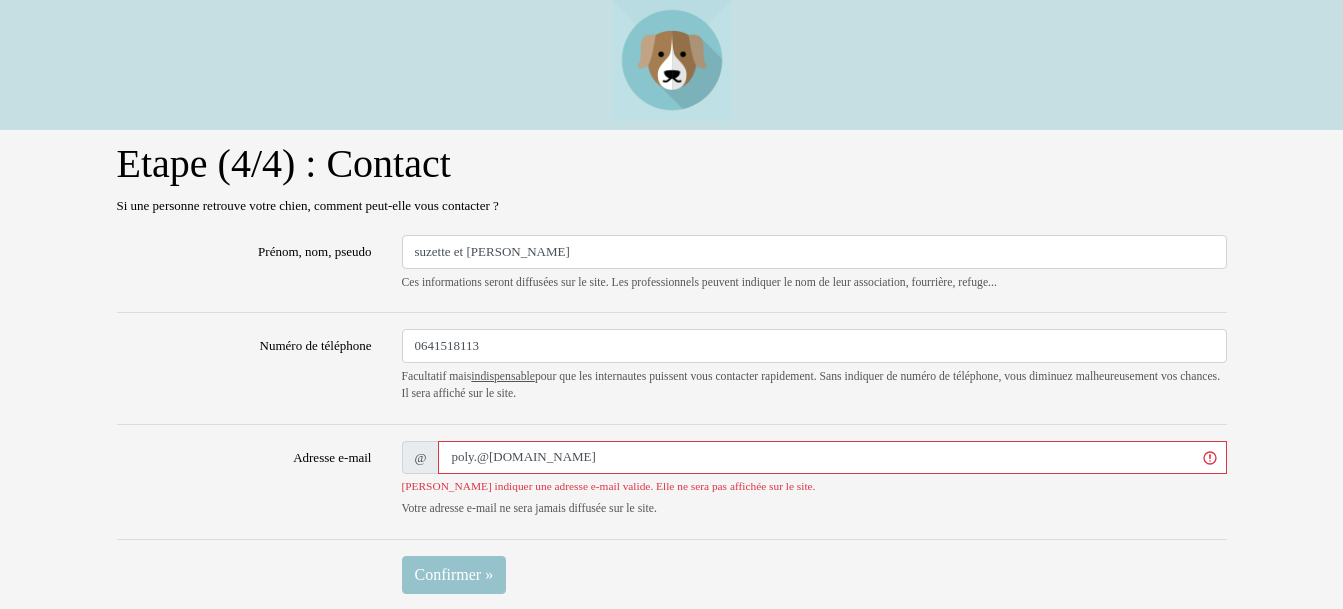 scroll, scrollTop: 0, scrollLeft: 0, axis: both 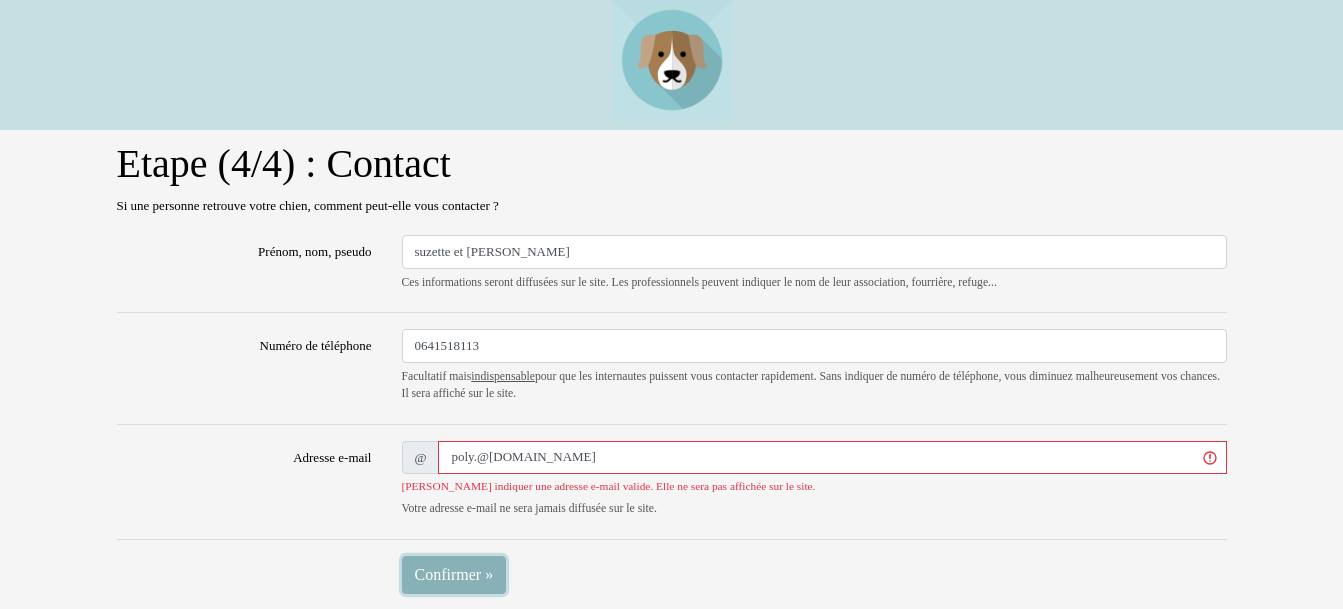 click on "Confirmer »" at bounding box center (454, 575) 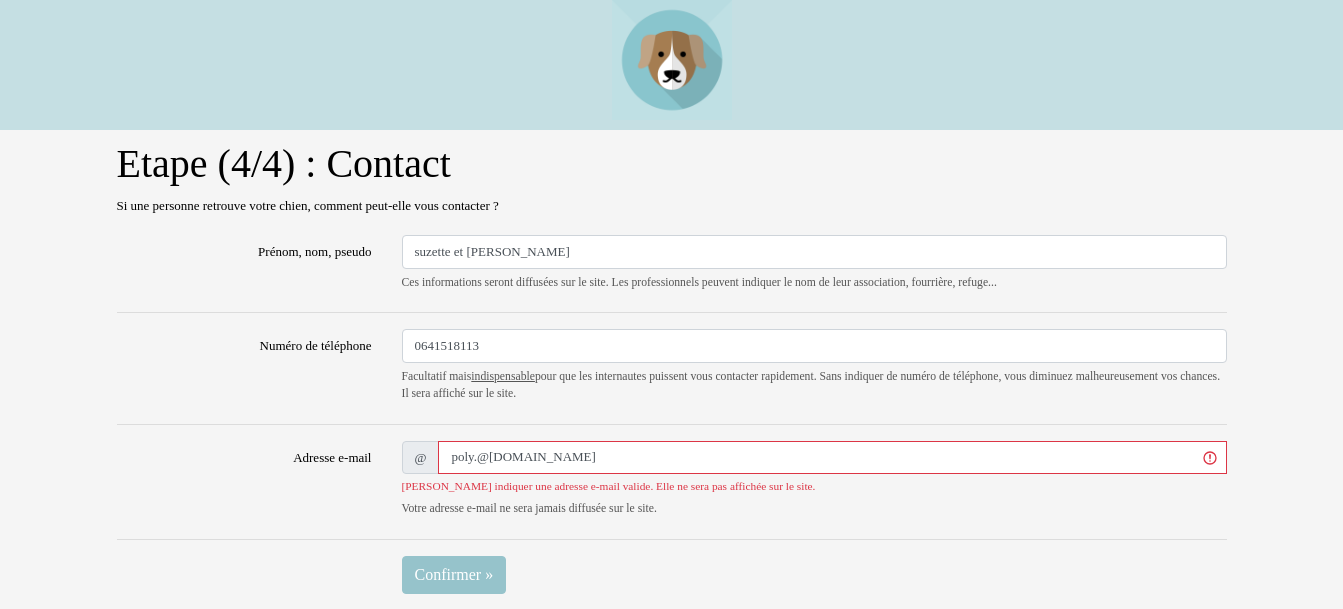 scroll, scrollTop: 0, scrollLeft: 0, axis: both 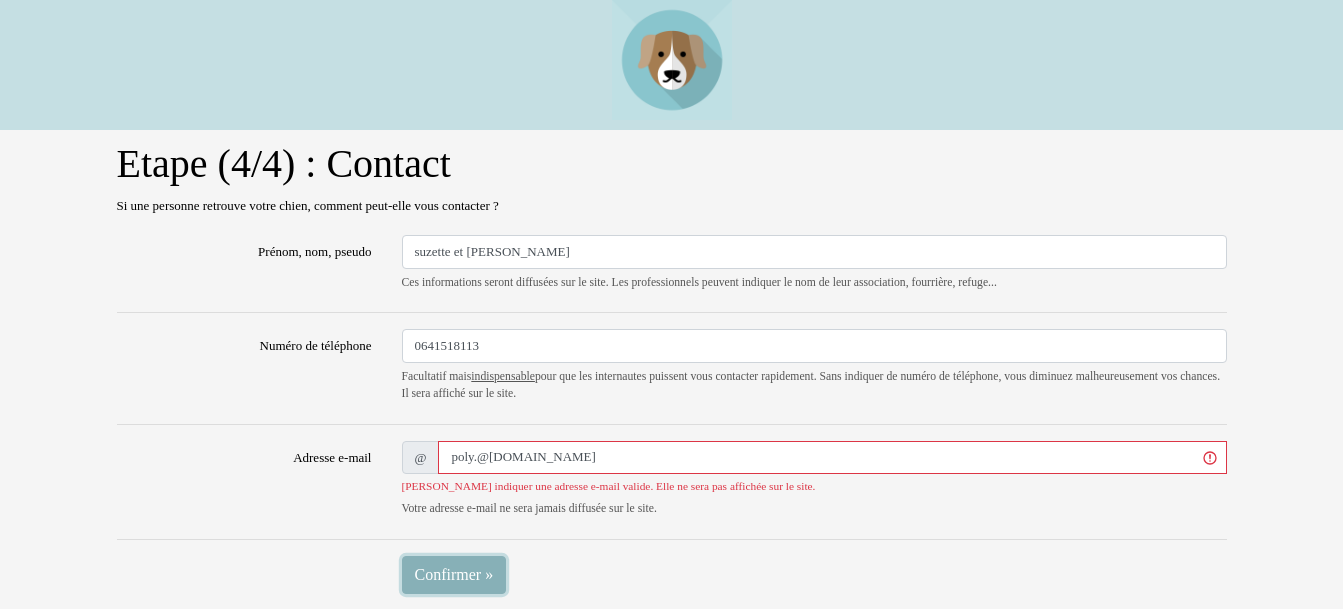 click on "Confirmer »" at bounding box center [454, 575] 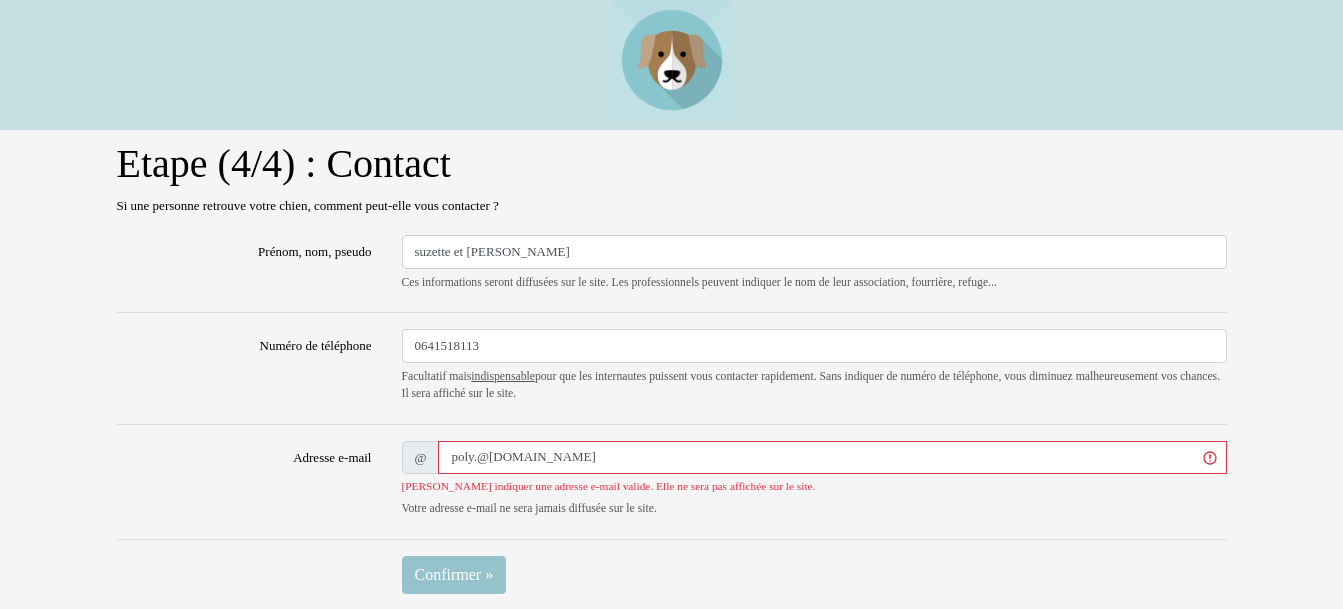 scroll, scrollTop: 0, scrollLeft: 0, axis: both 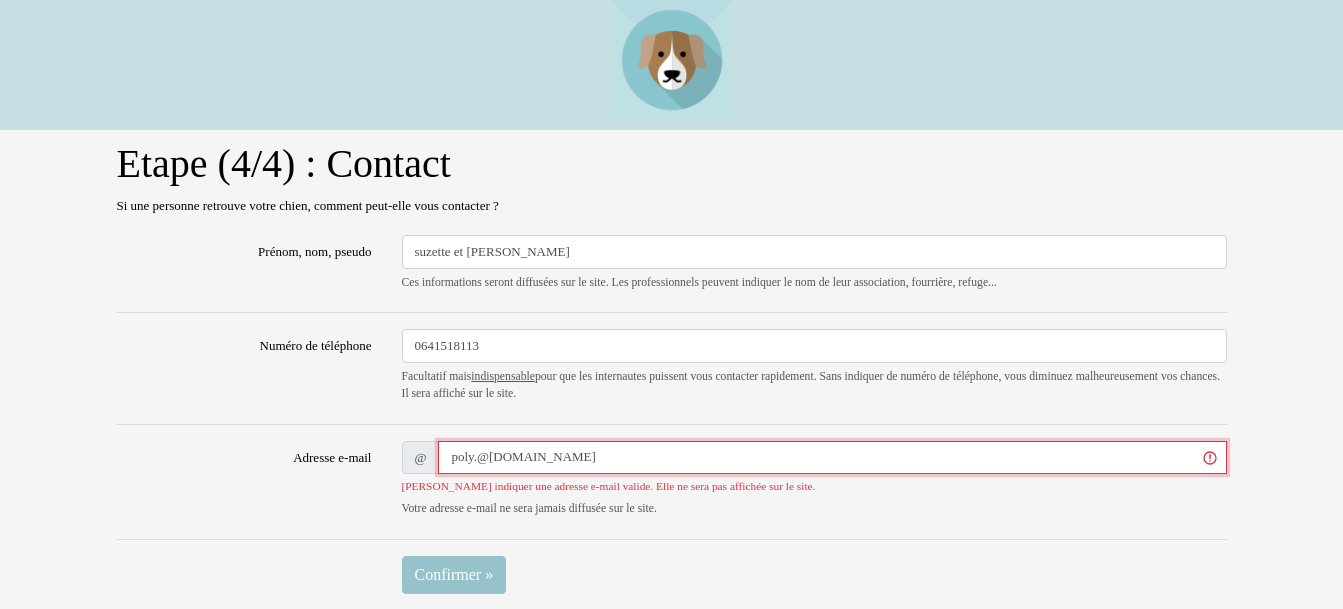 click on "poly.@[DOMAIN_NAME]" at bounding box center (832, 458) 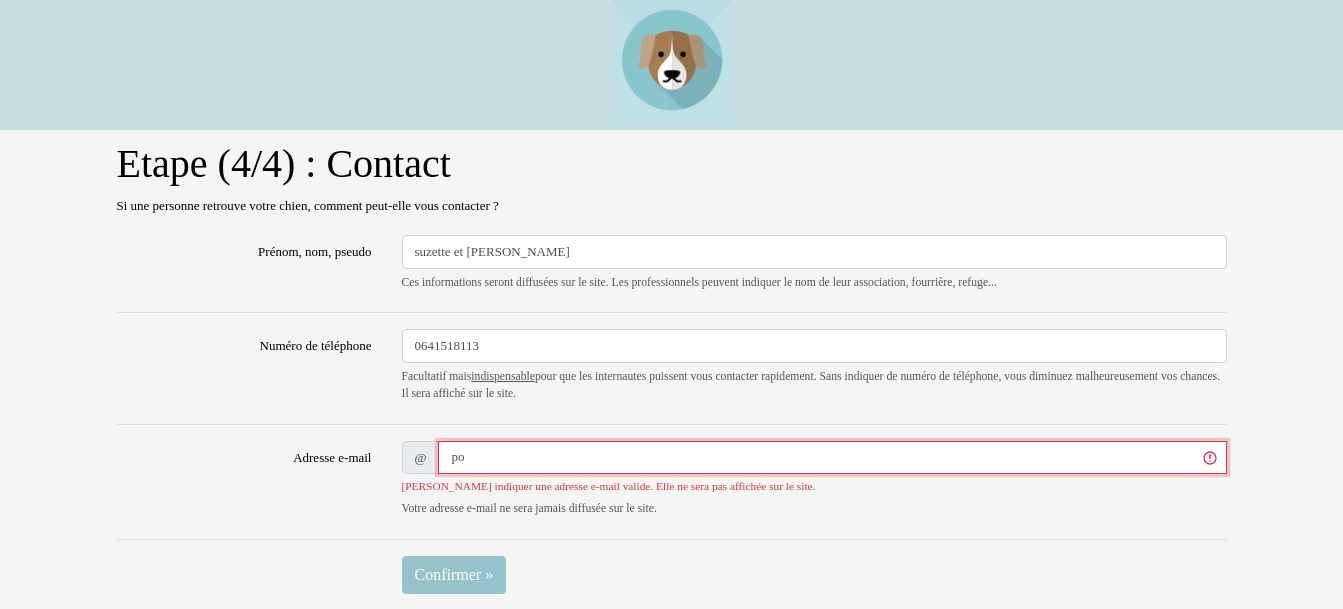 type on "p" 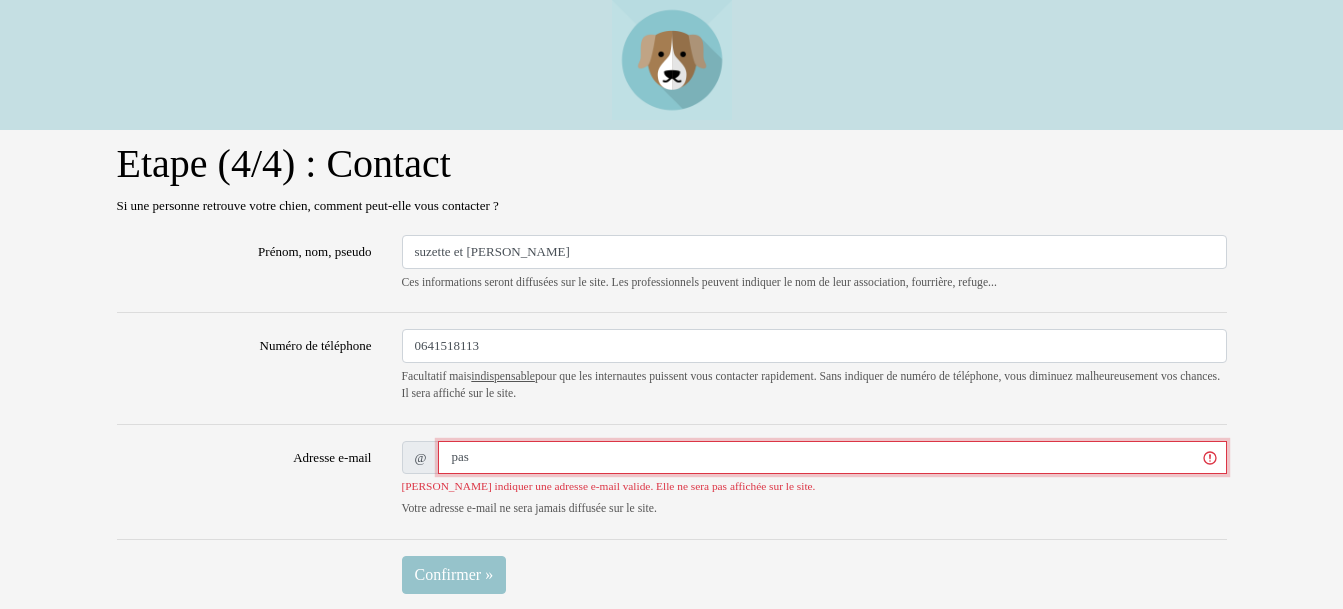 click on "pas" at bounding box center (832, 458) 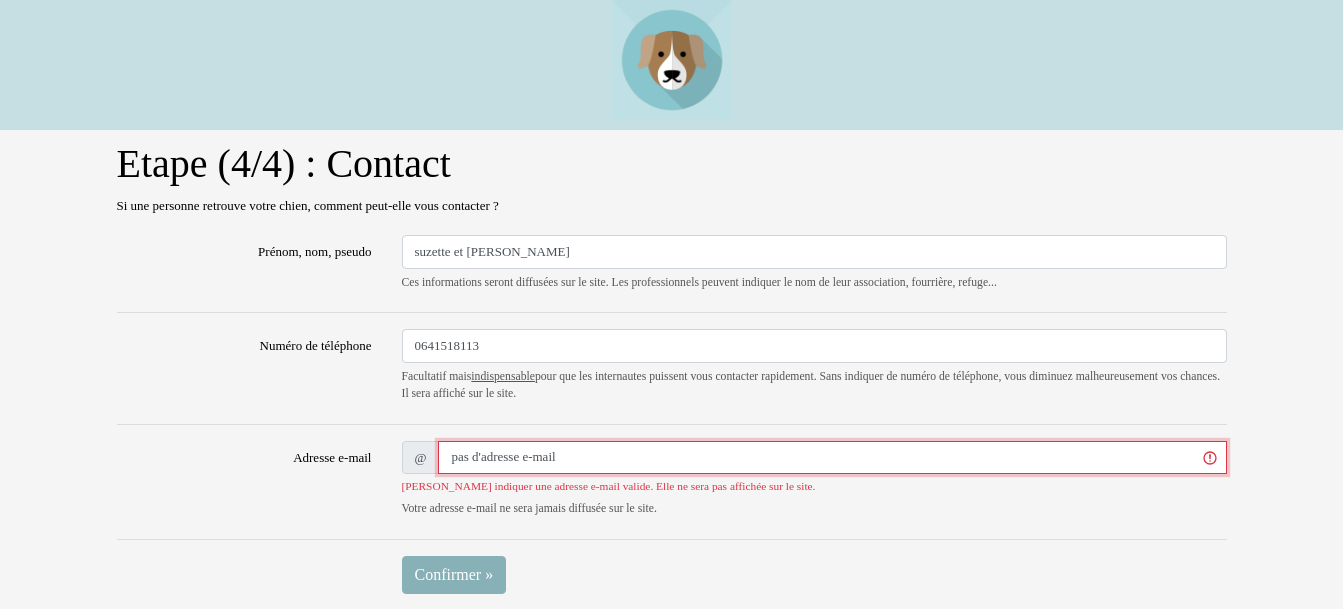 type on "pas d'adresse e-mail" 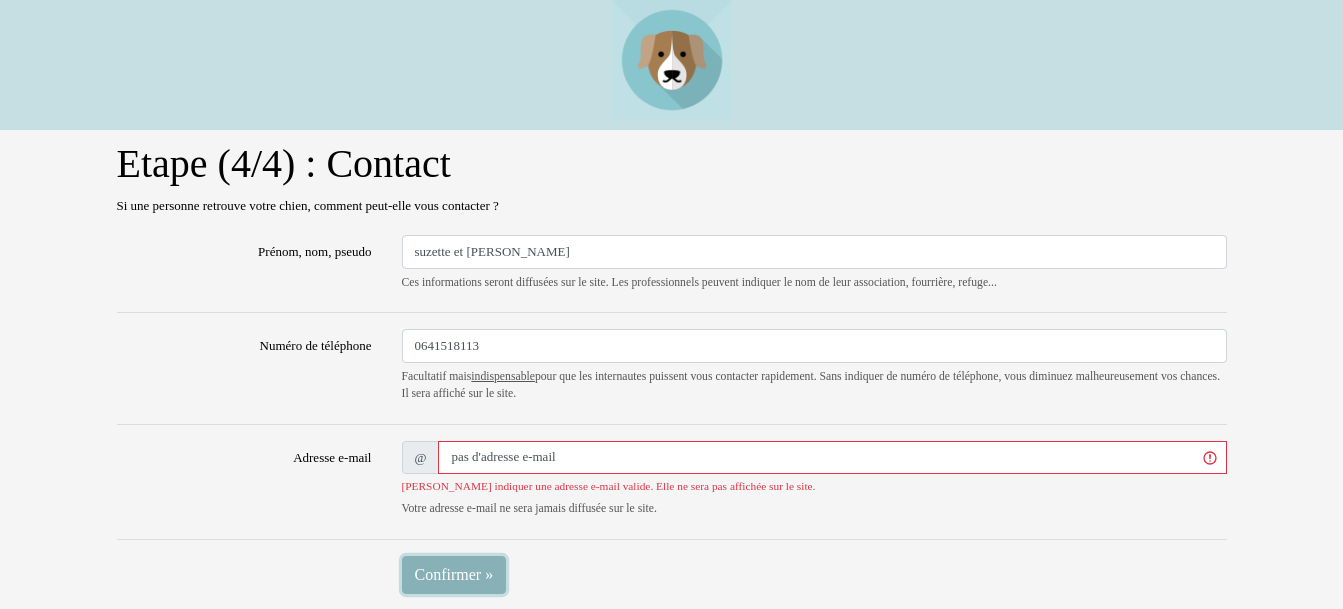 click on "Confirmer »" at bounding box center (454, 575) 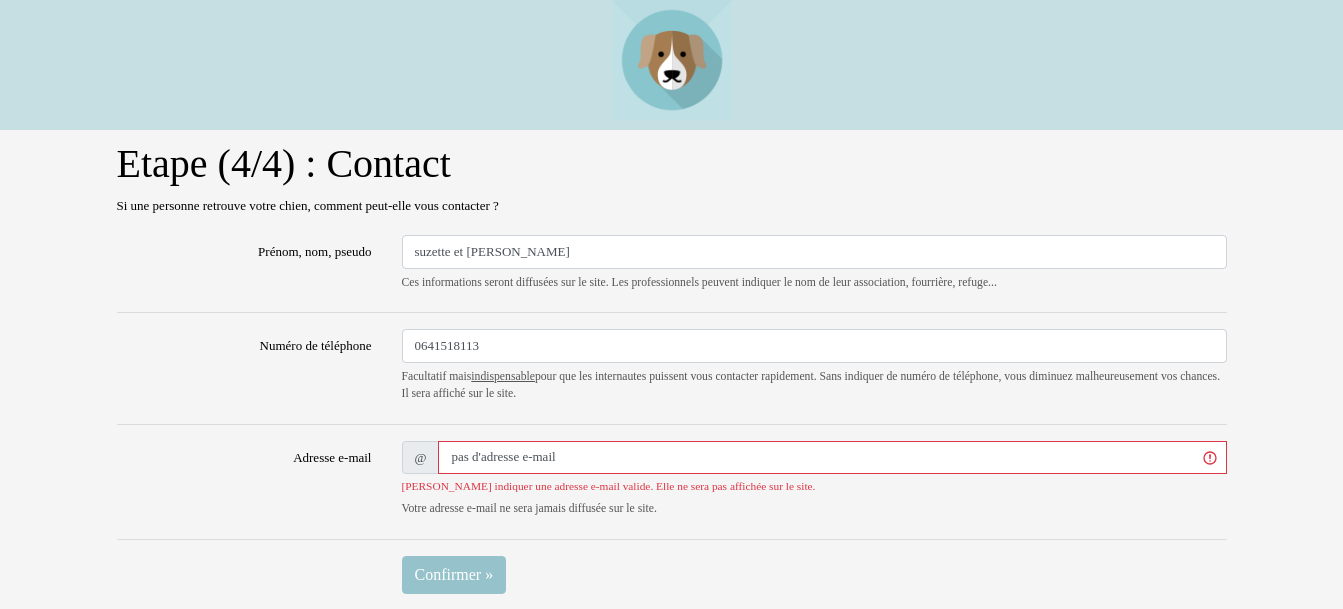 scroll, scrollTop: 0, scrollLeft: 0, axis: both 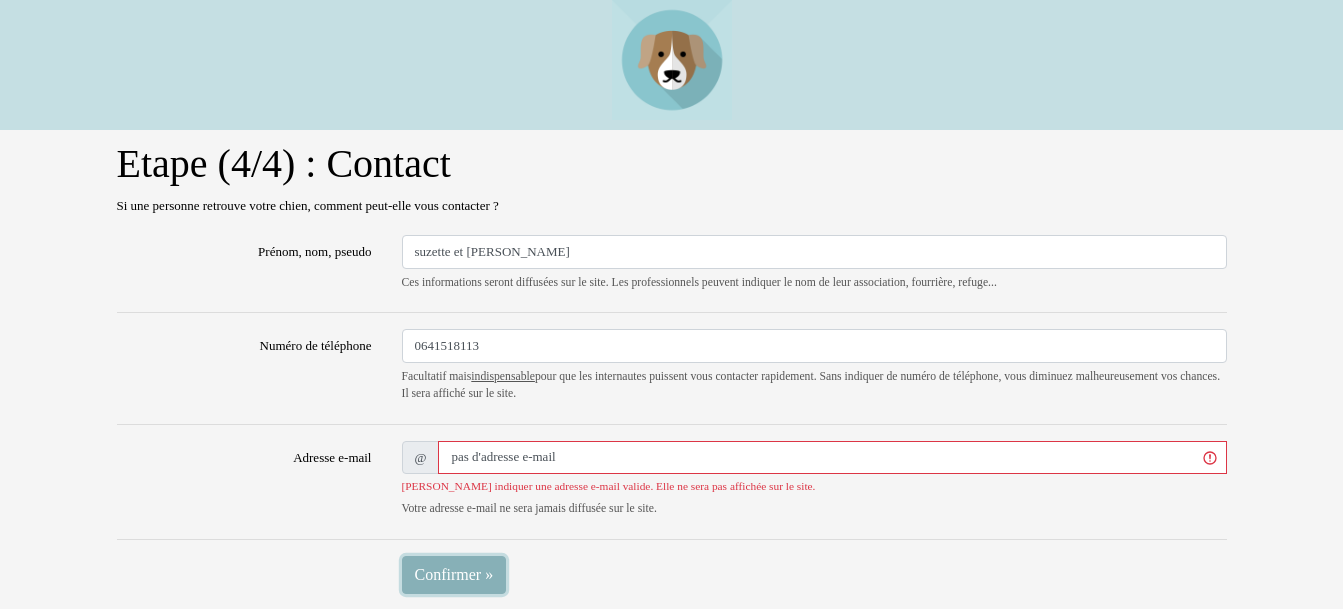 click on "Confirmer »" at bounding box center (454, 575) 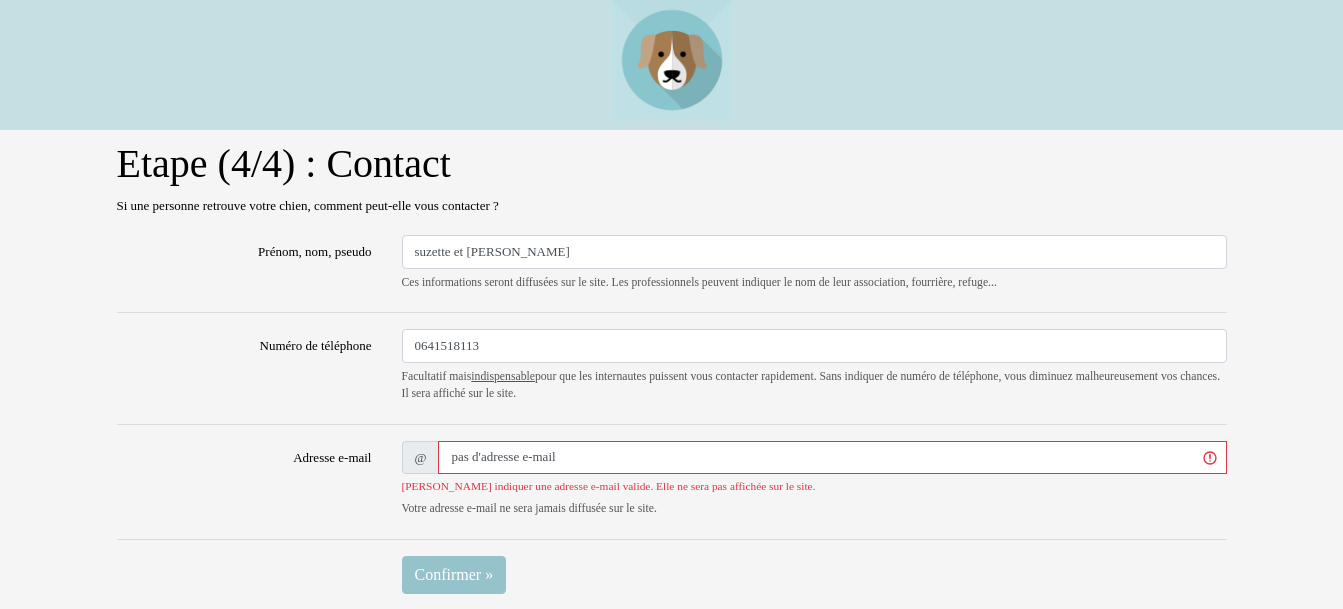 scroll, scrollTop: 0, scrollLeft: 0, axis: both 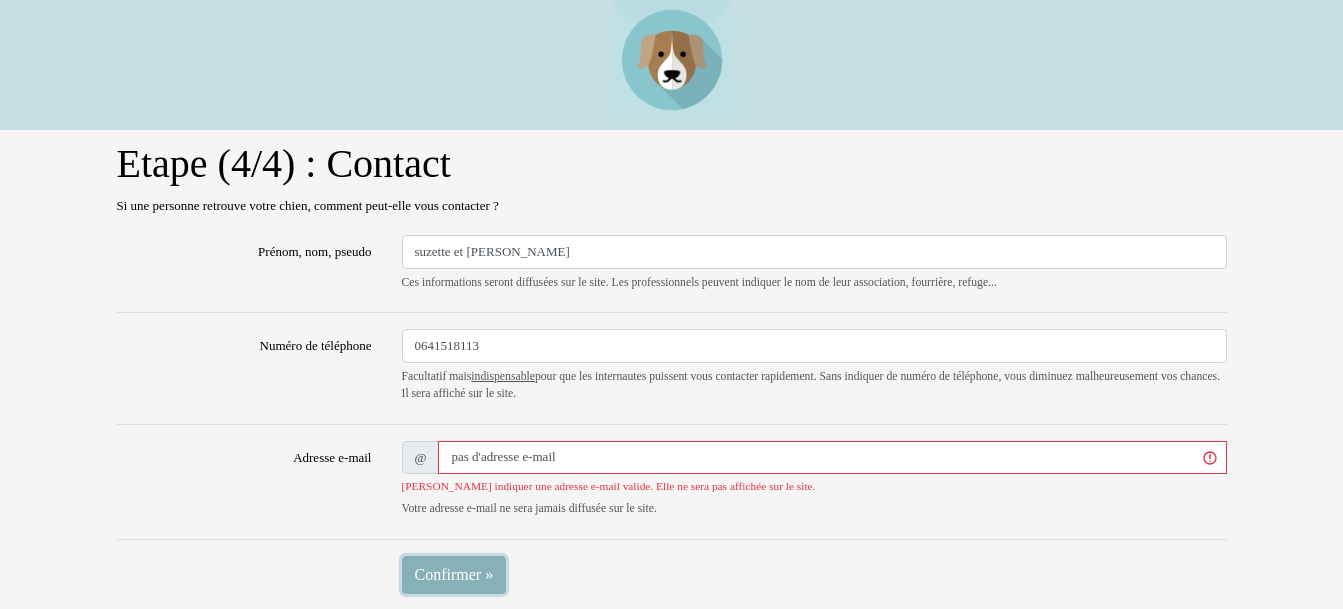 click on "Confirmer »" at bounding box center [454, 575] 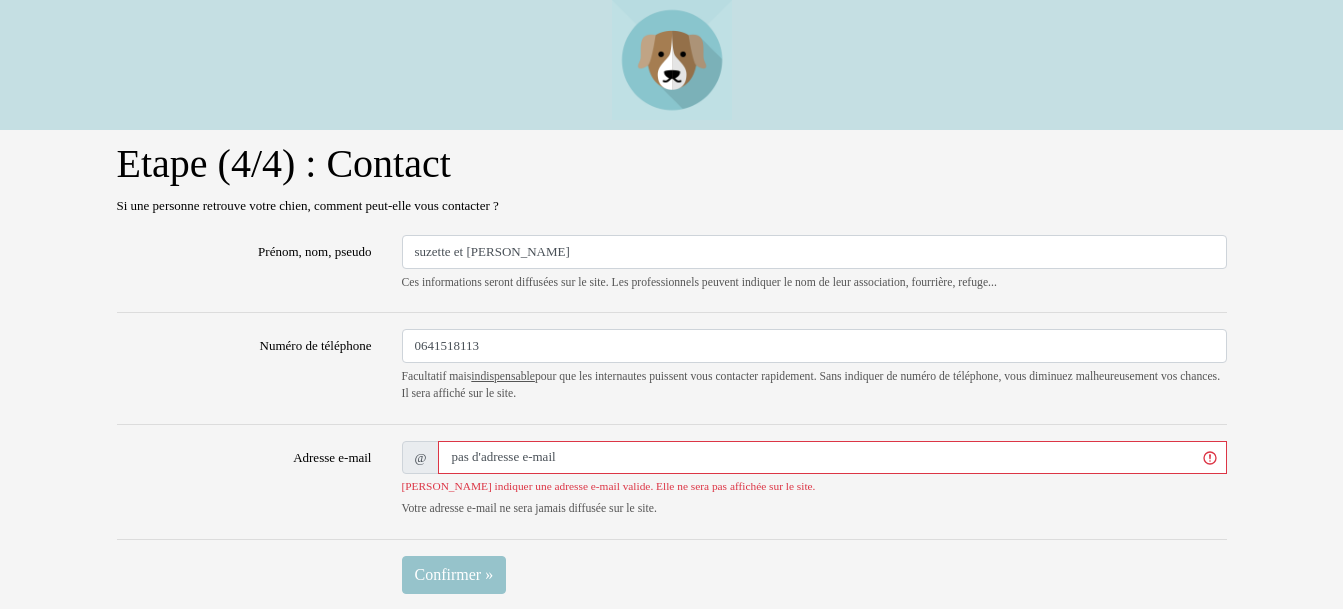scroll, scrollTop: 0, scrollLeft: 0, axis: both 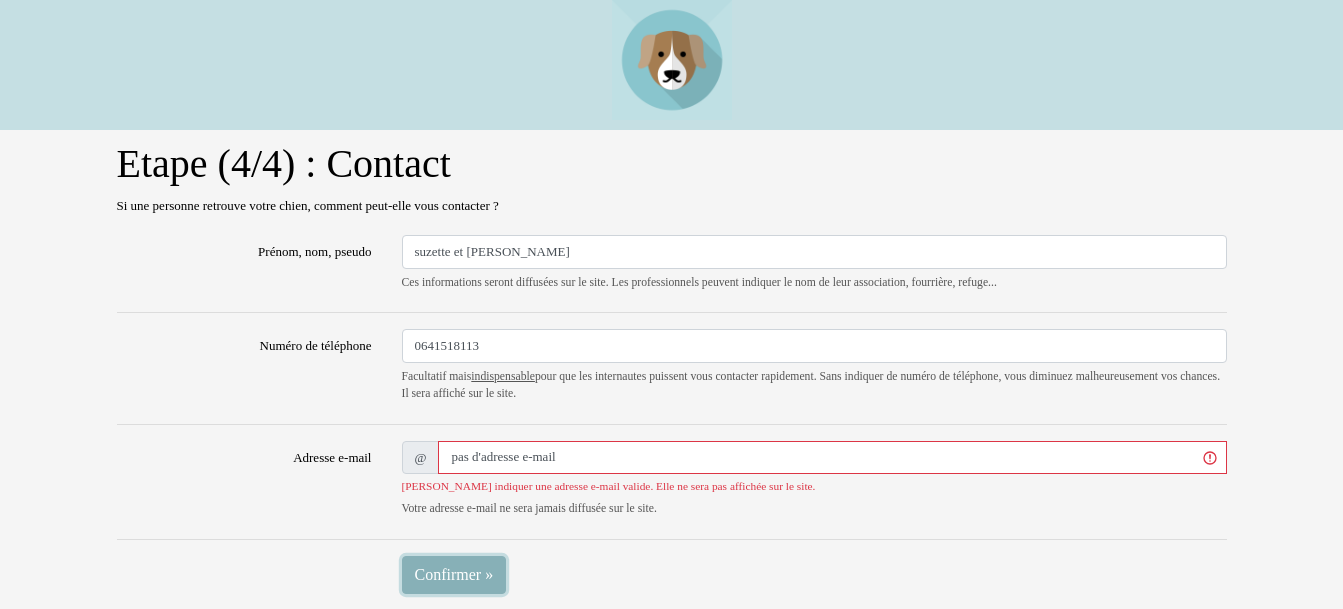click on "Confirmer »" at bounding box center (454, 575) 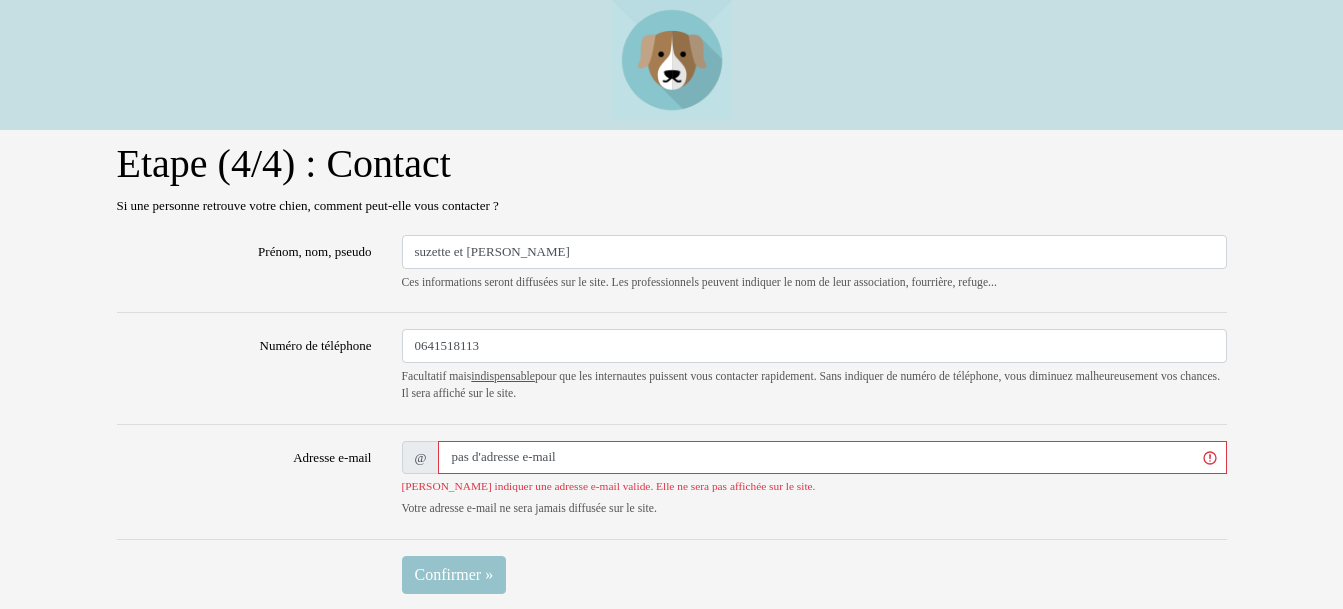 scroll, scrollTop: 300, scrollLeft: 0, axis: vertical 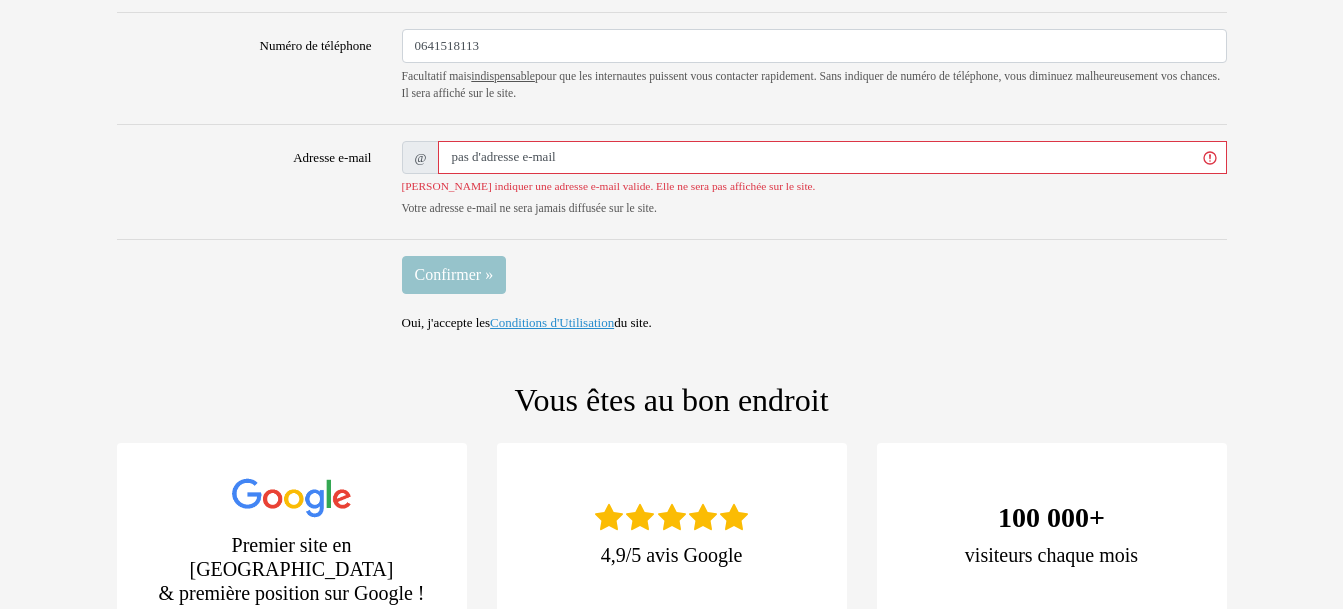 click on "Conditions d'Utilisation" at bounding box center [552, 322] 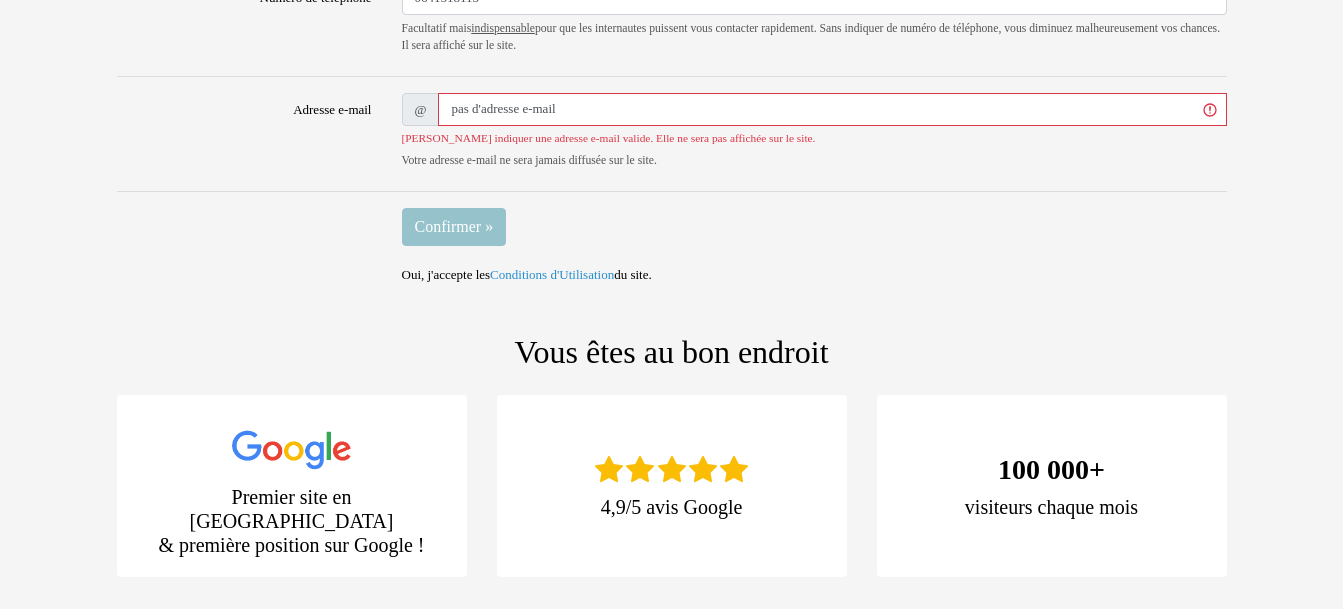 scroll, scrollTop: 0, scrollLeft: 0, axis: both 